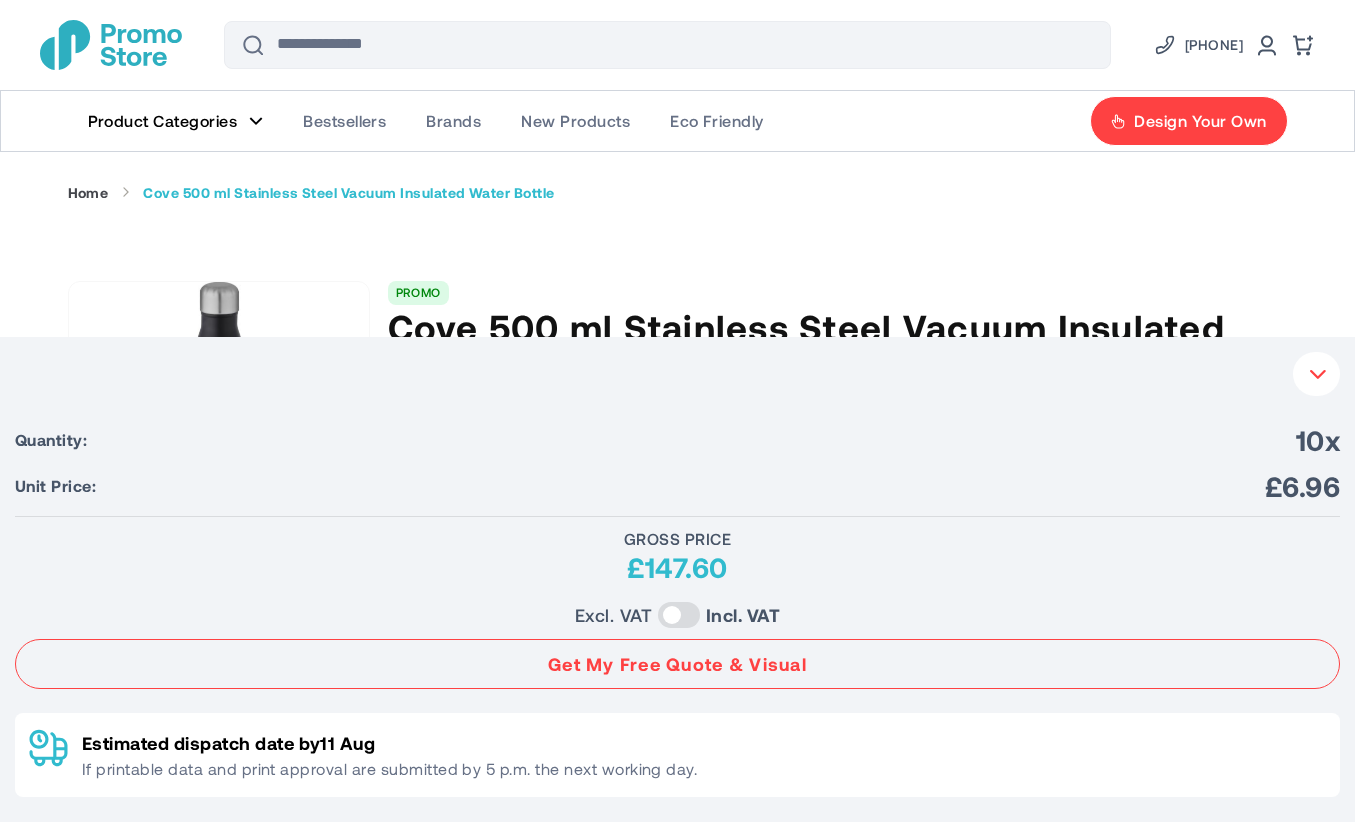 scroll, scrollTop: 1021, scrollLeft: 0, axis: vertical 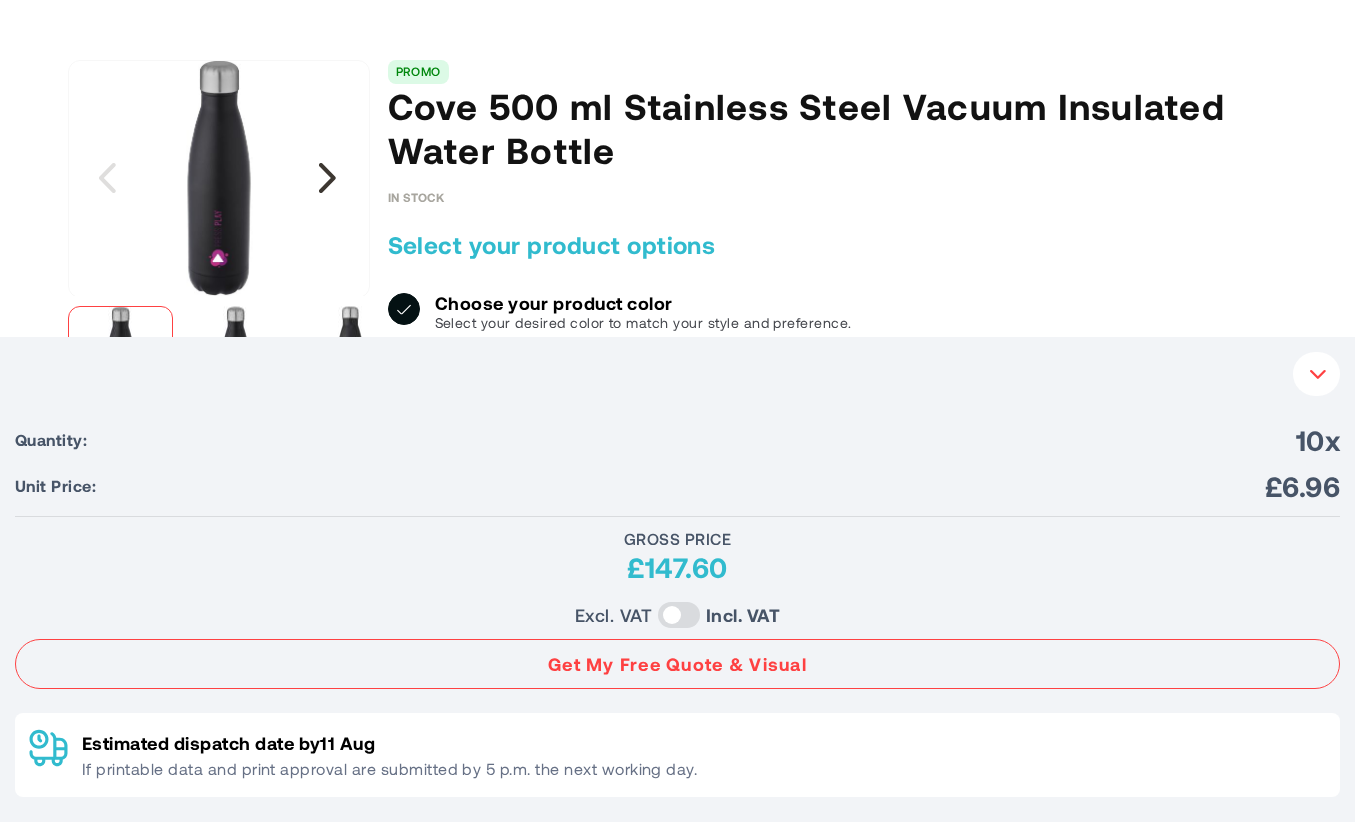 click at bounding box center (328, 178) 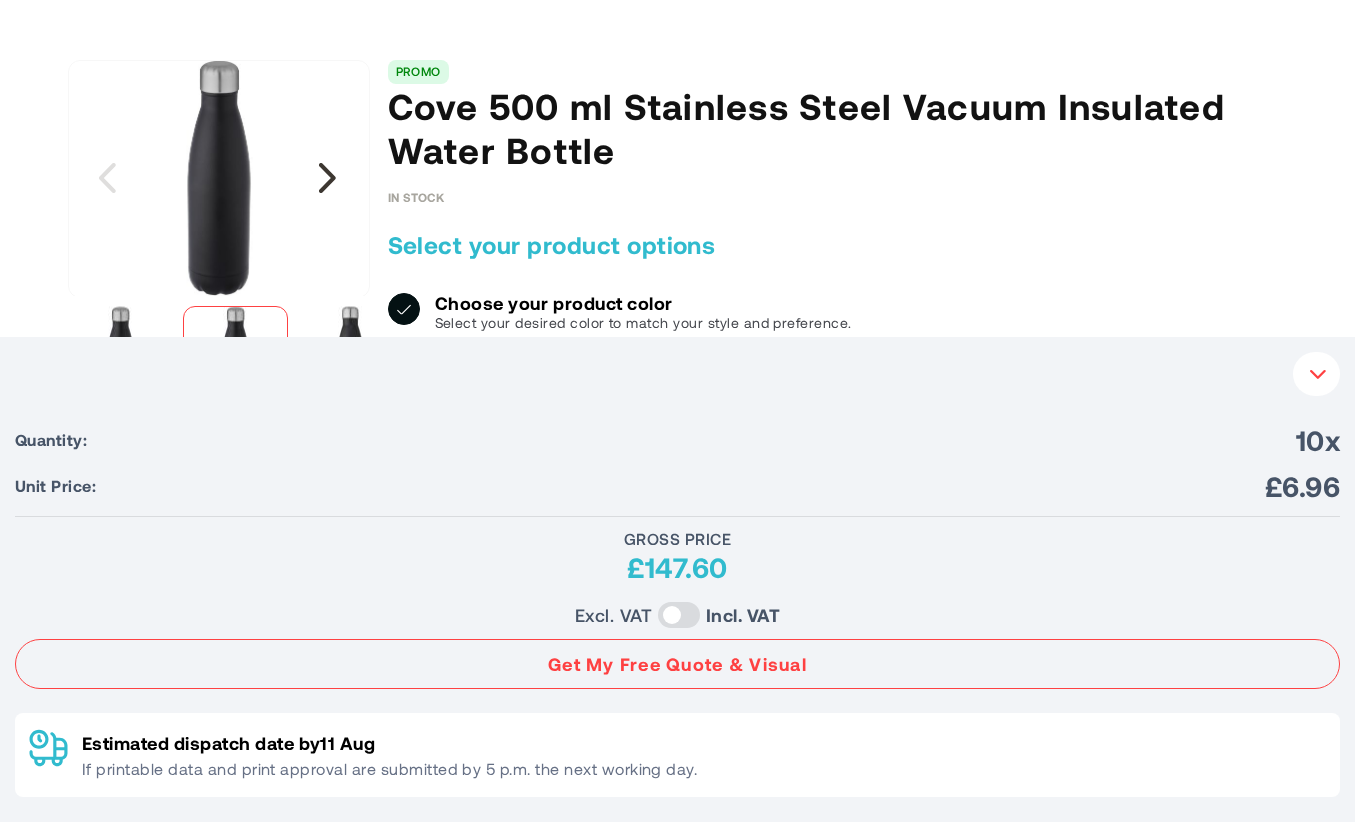 click at bounding box center [328, 178] 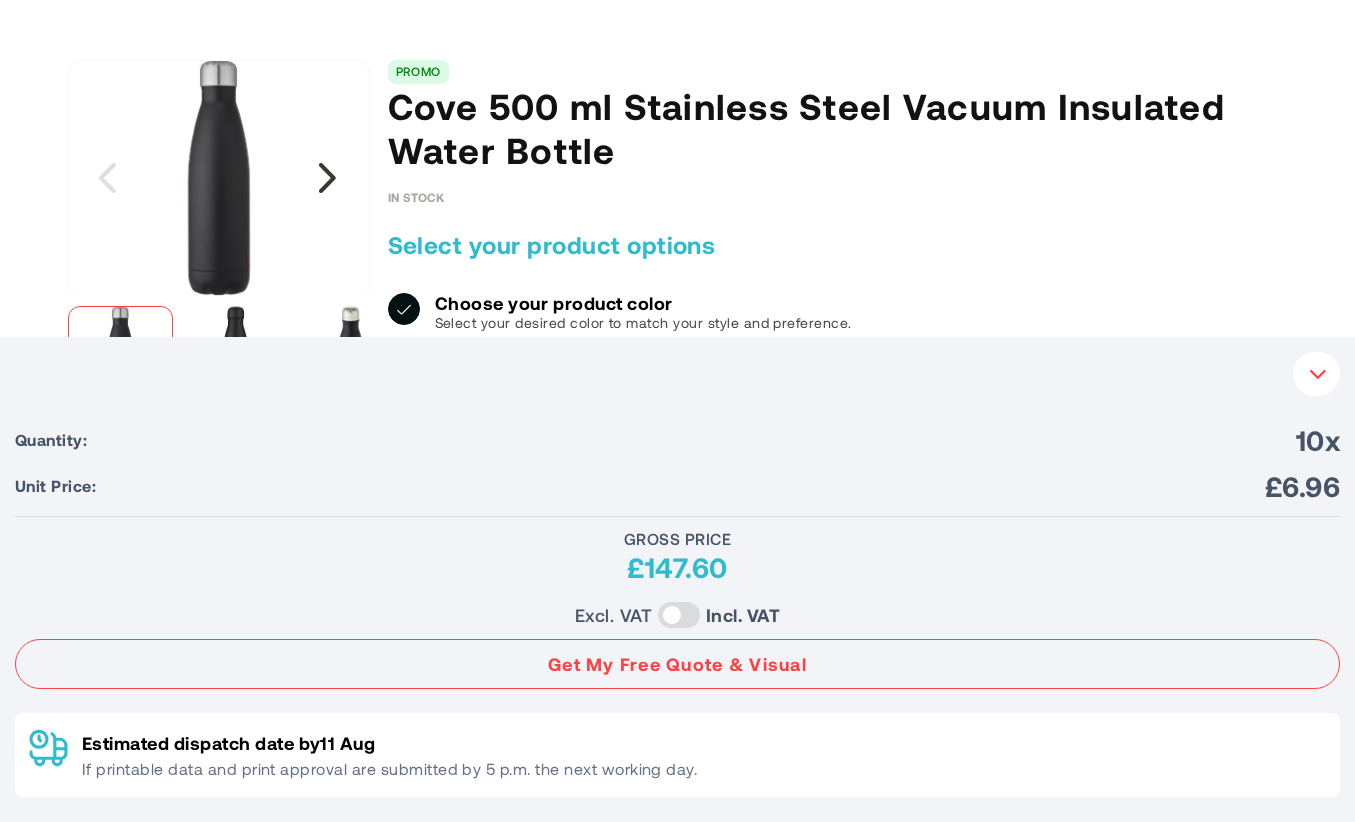 click at bounding box center (328, 178) 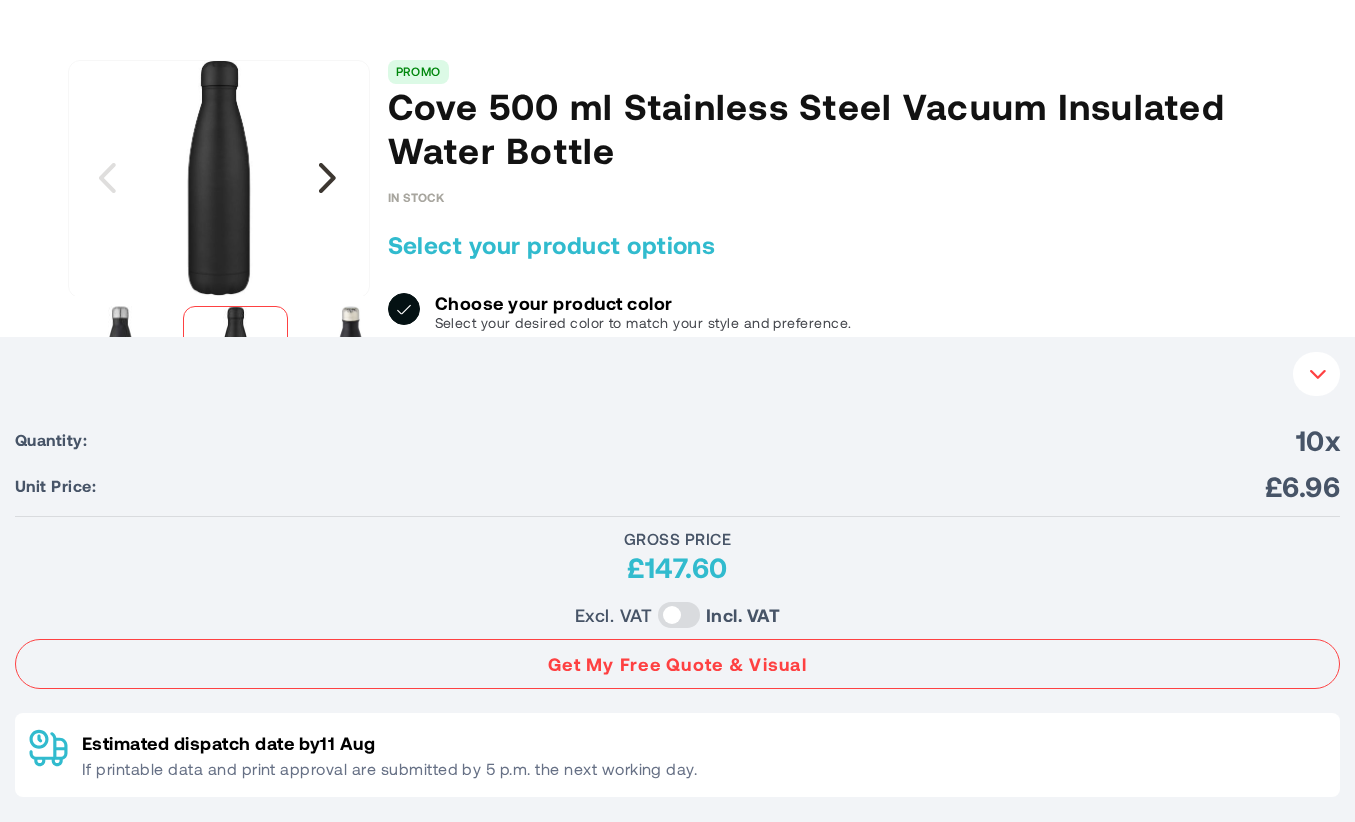 click at bounding box center [328, 178] 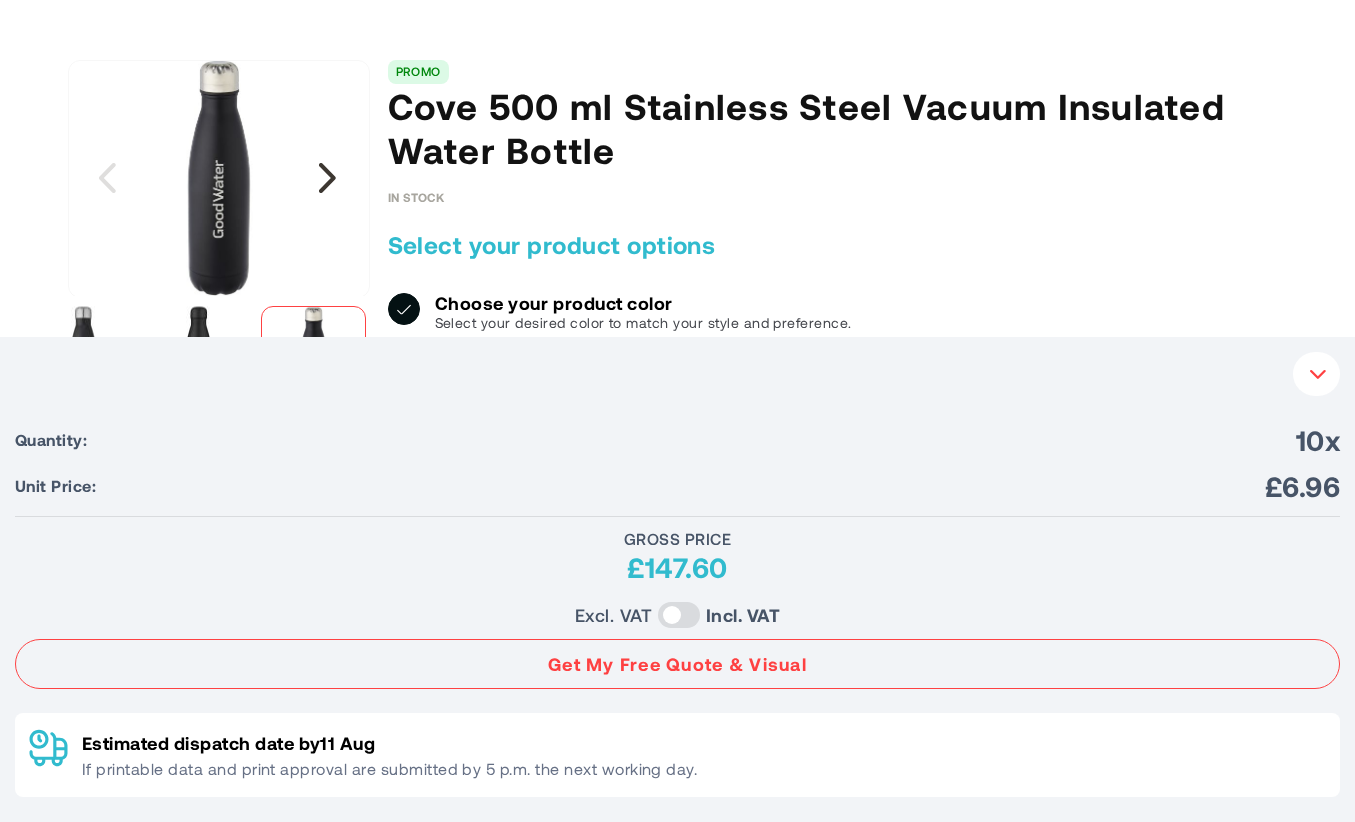 click at bounding box center [328, 178] 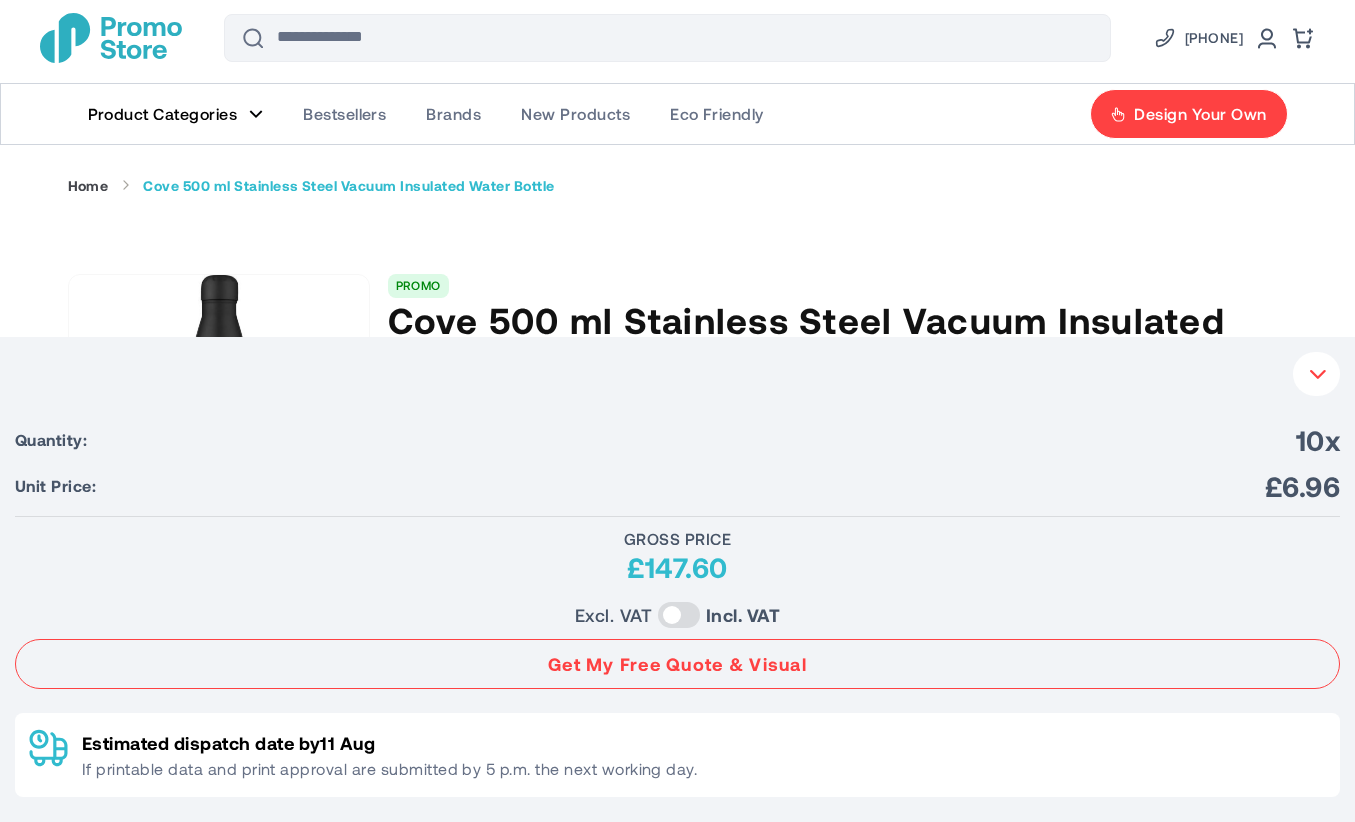 scroll, scrollTop: 0, scrollLeft: 0, axis: both 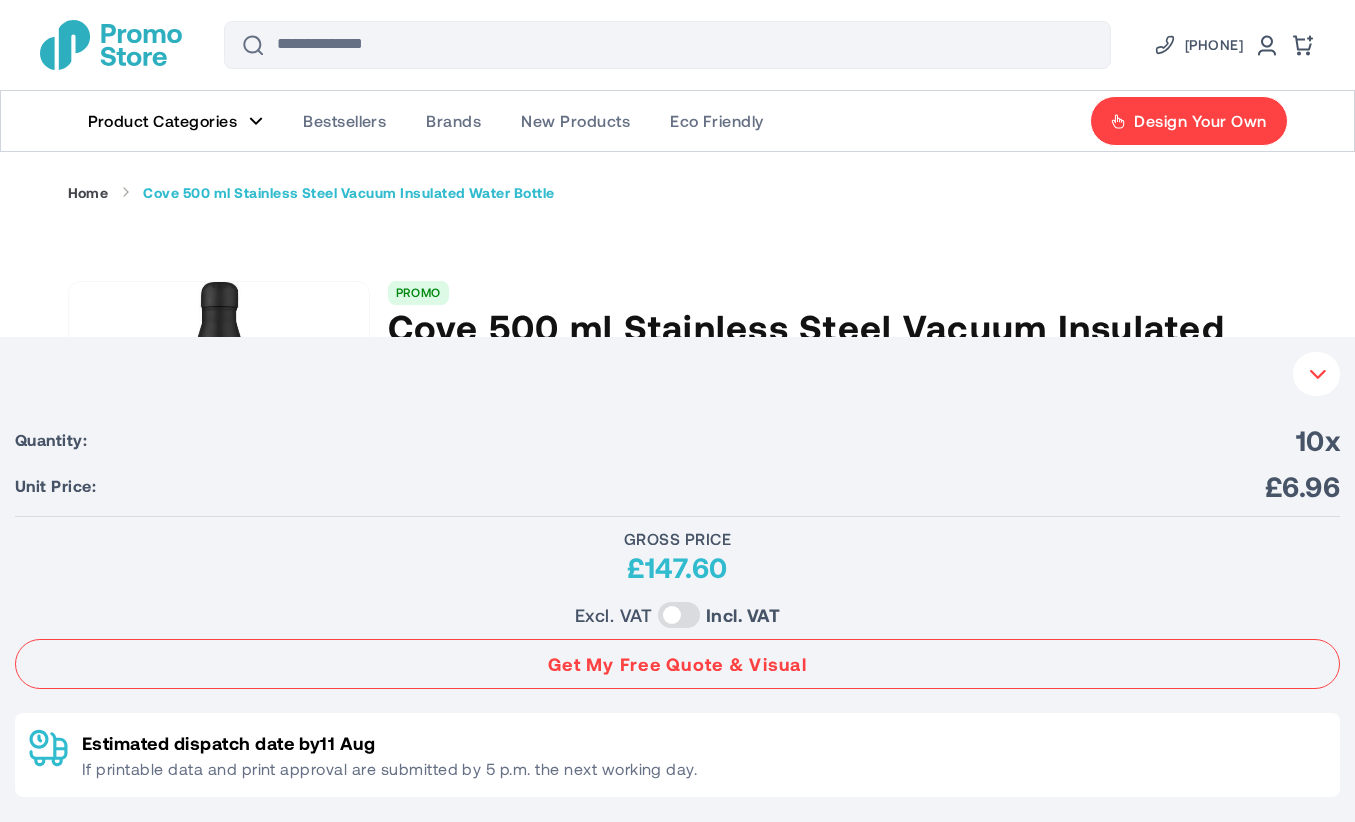 click at bounding box center [679, 615] 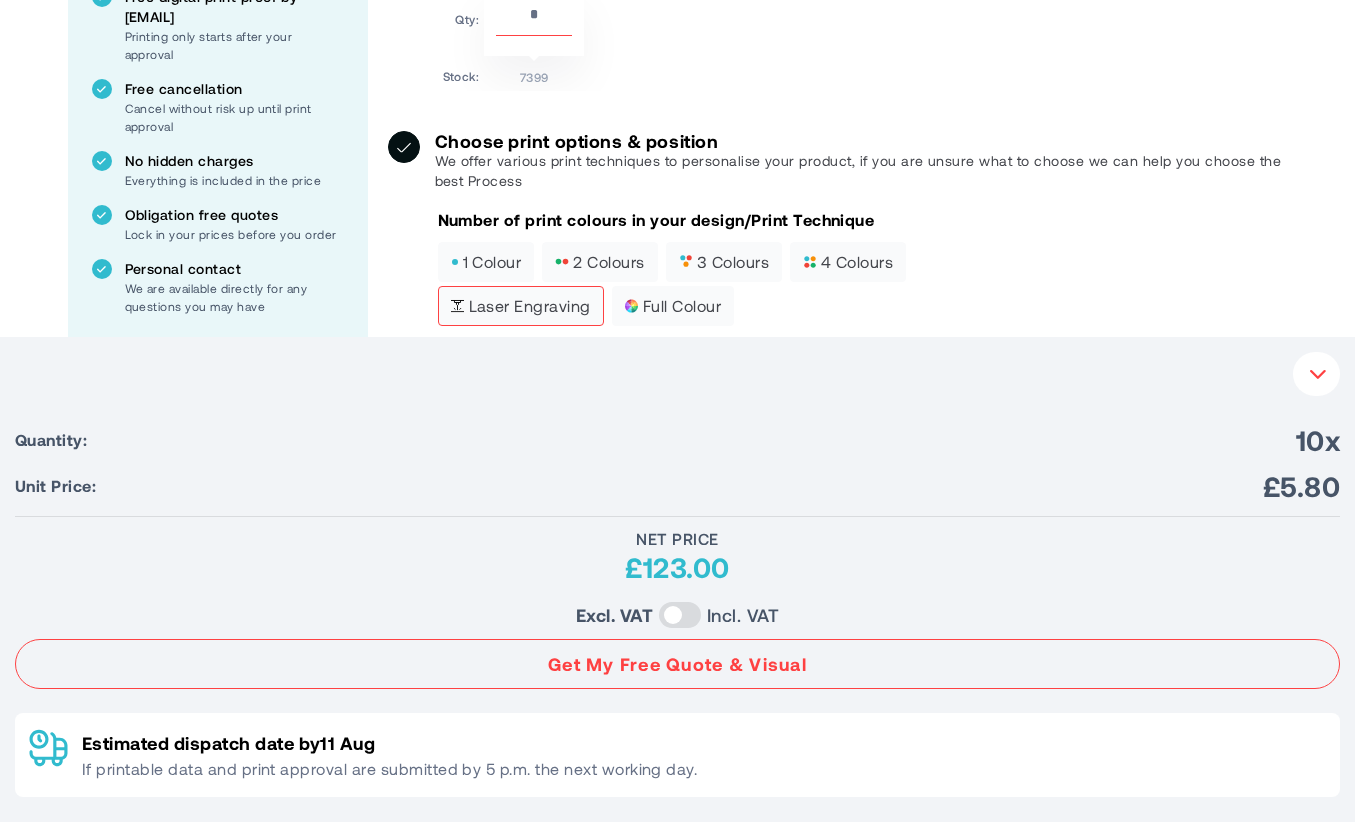 scroll, scrollTop: 700, scrollLeft: 0, axis: vertical 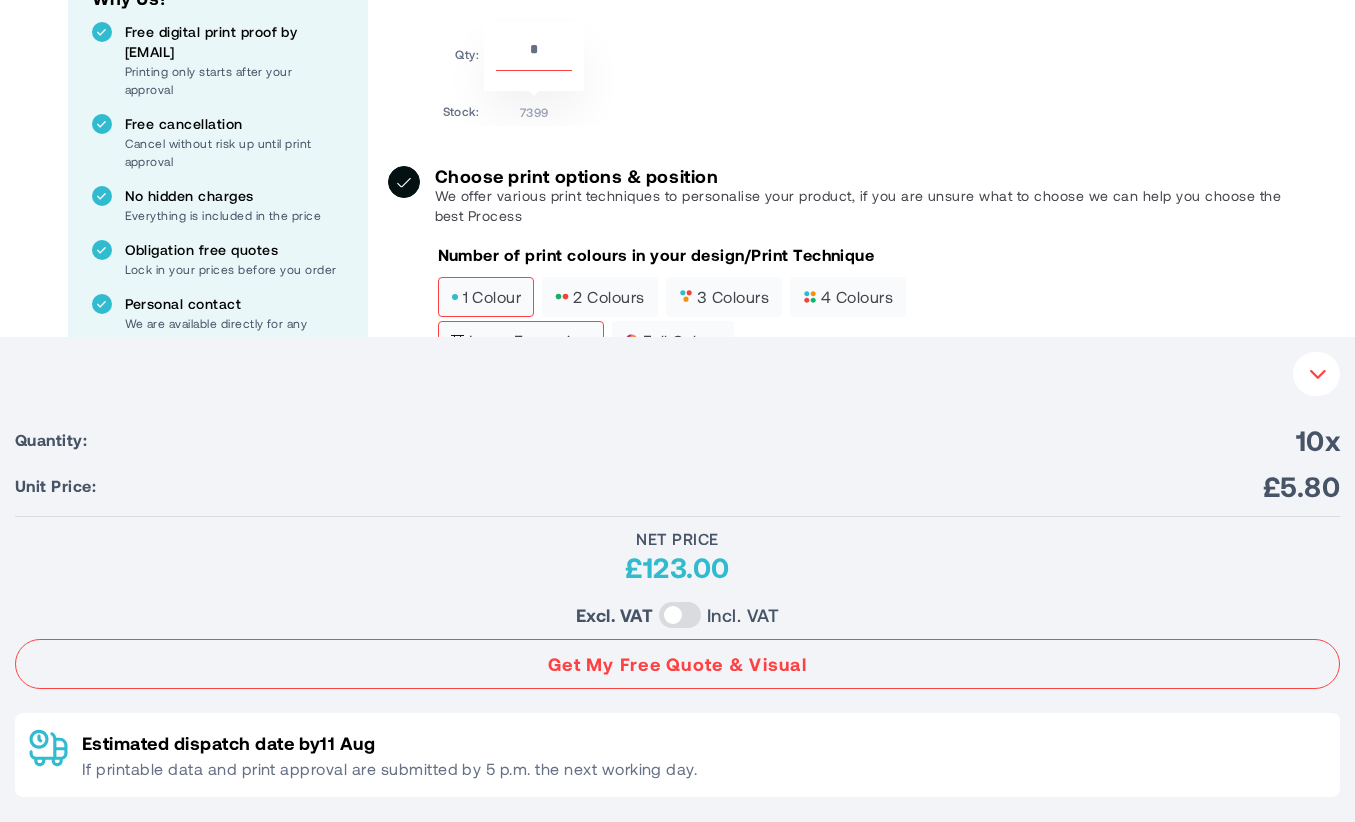 click on "1 colour" at bounding box center [486, 297] 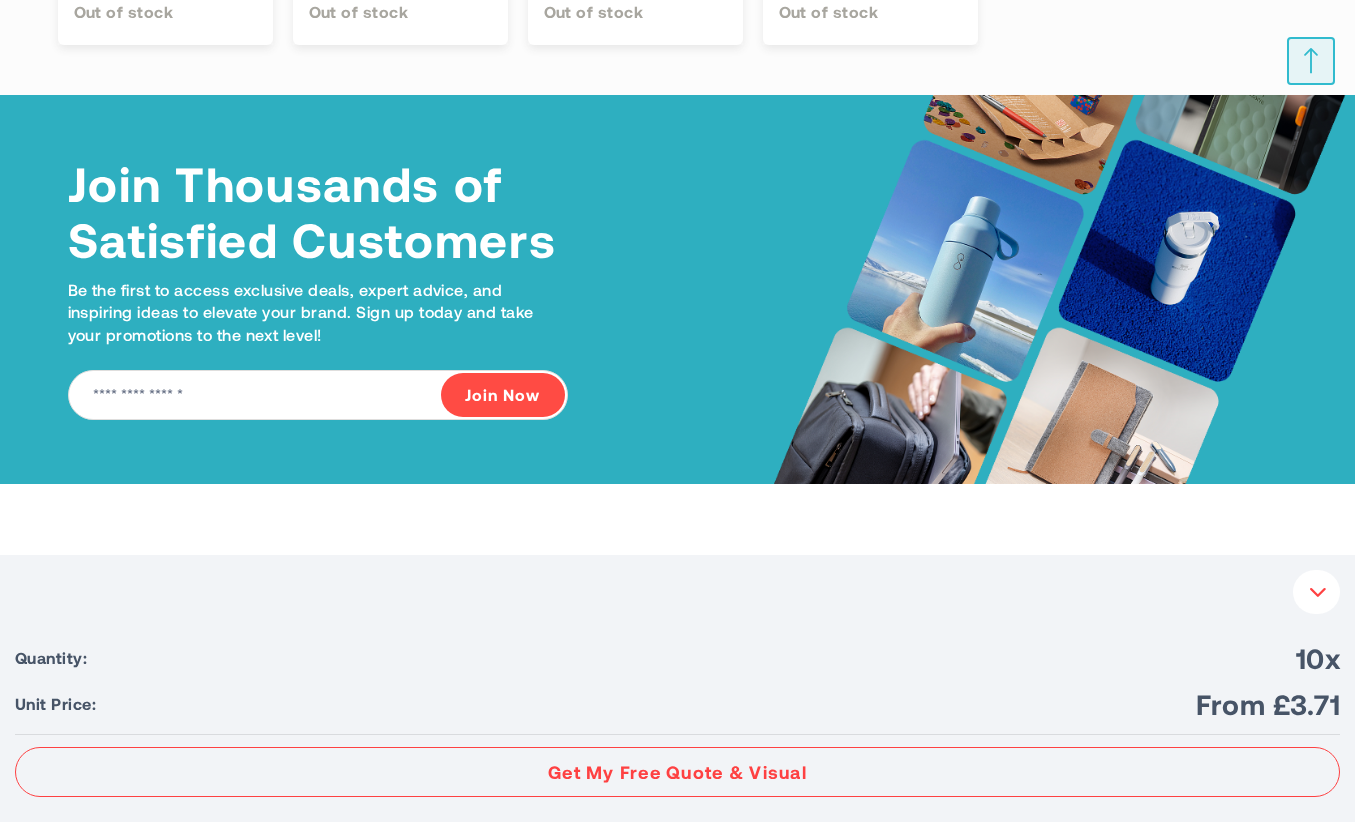 scroll, scrollTop: 2901, scrollLeft: 0, axis: vertical 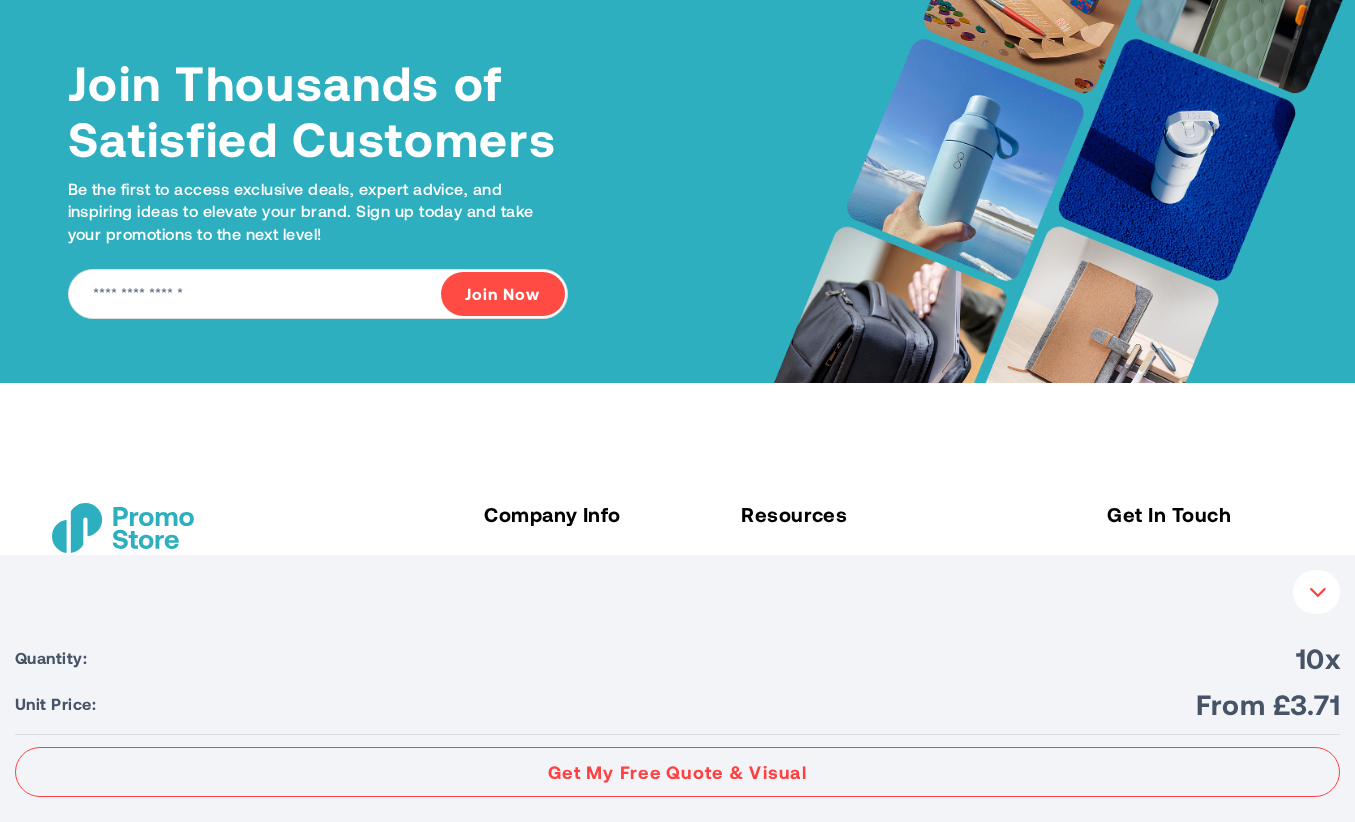 click on "Your Instant Quote" at bounding box center [1316, 592] 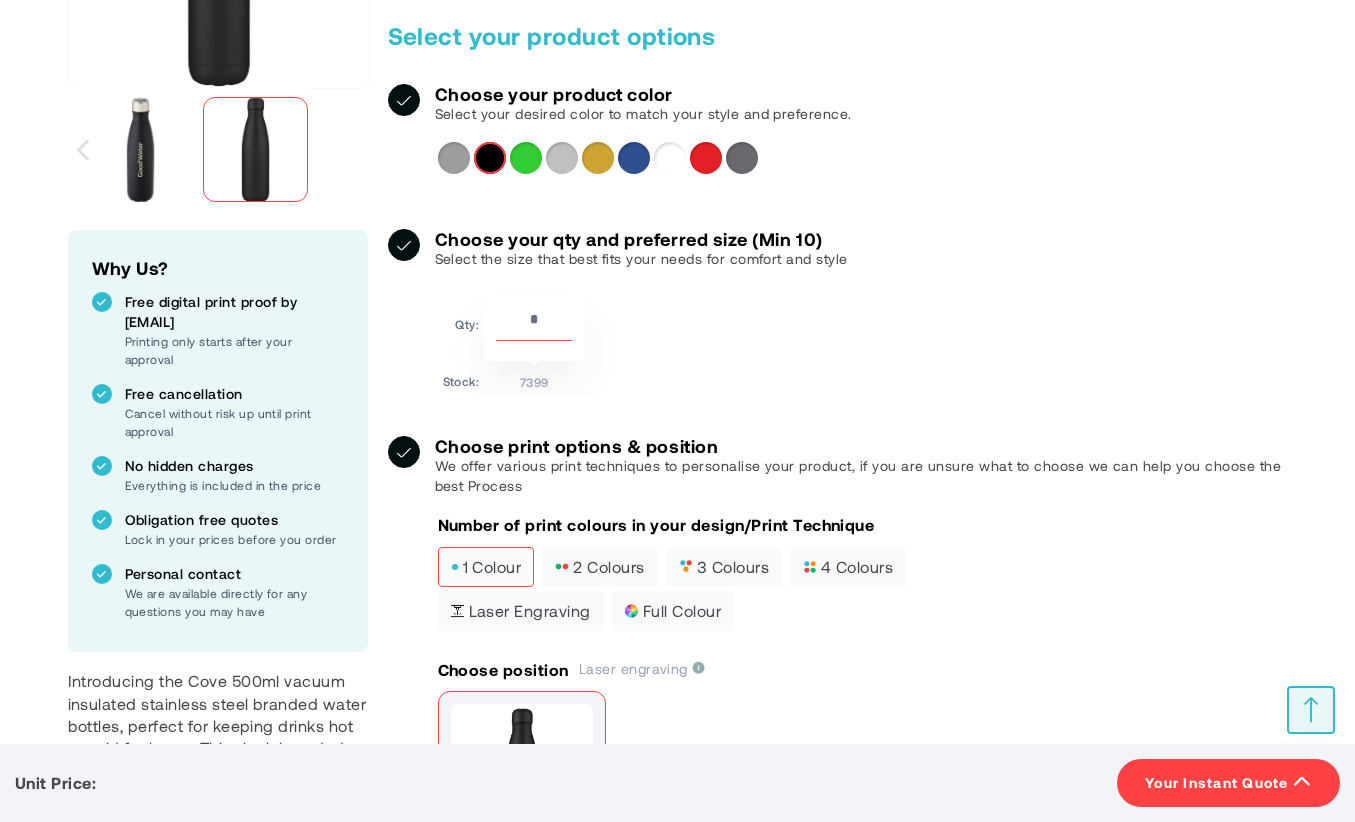 scroll, scrollTop: 401, scrollLeft: 0, axis: vertical 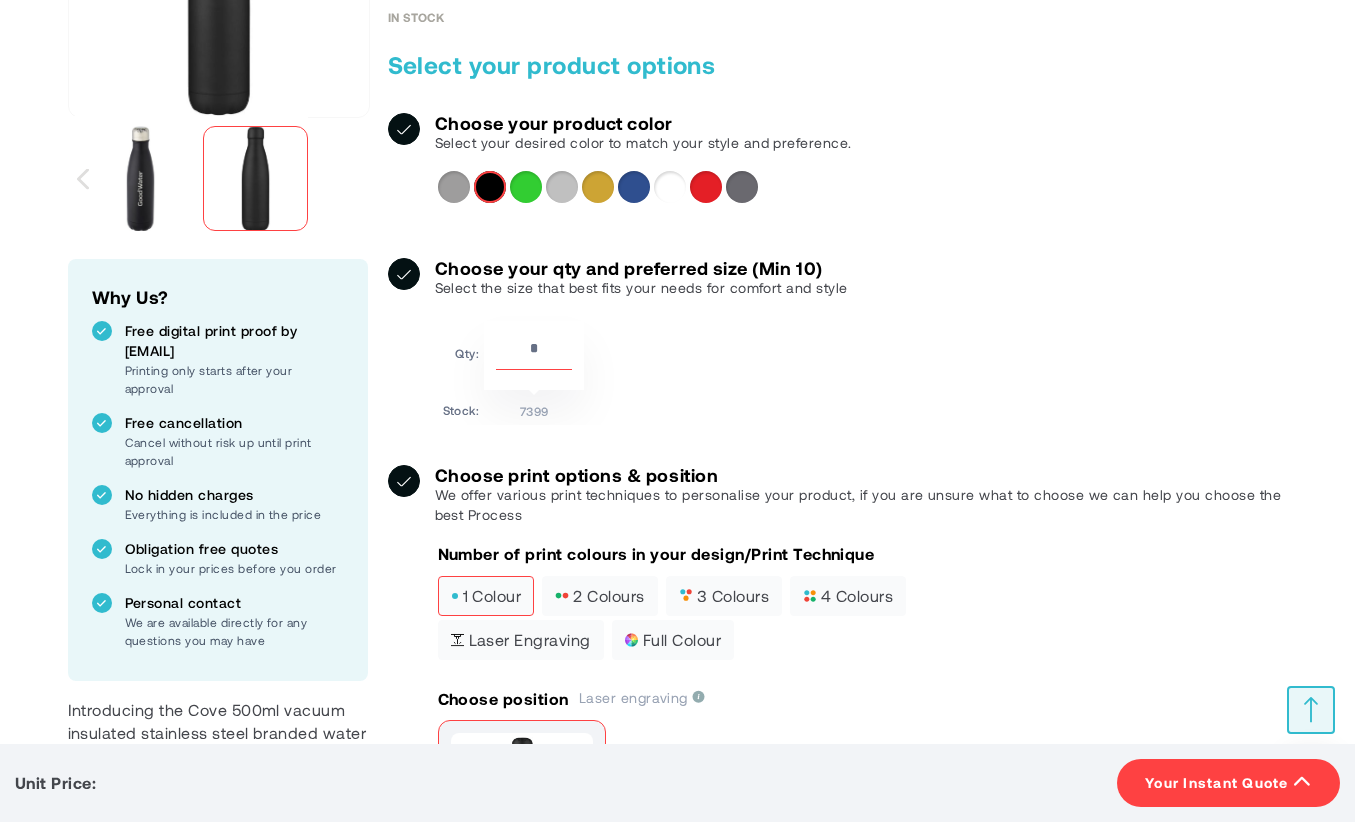 click on "Your Instant Quote" at bounding box center (1217, 783) 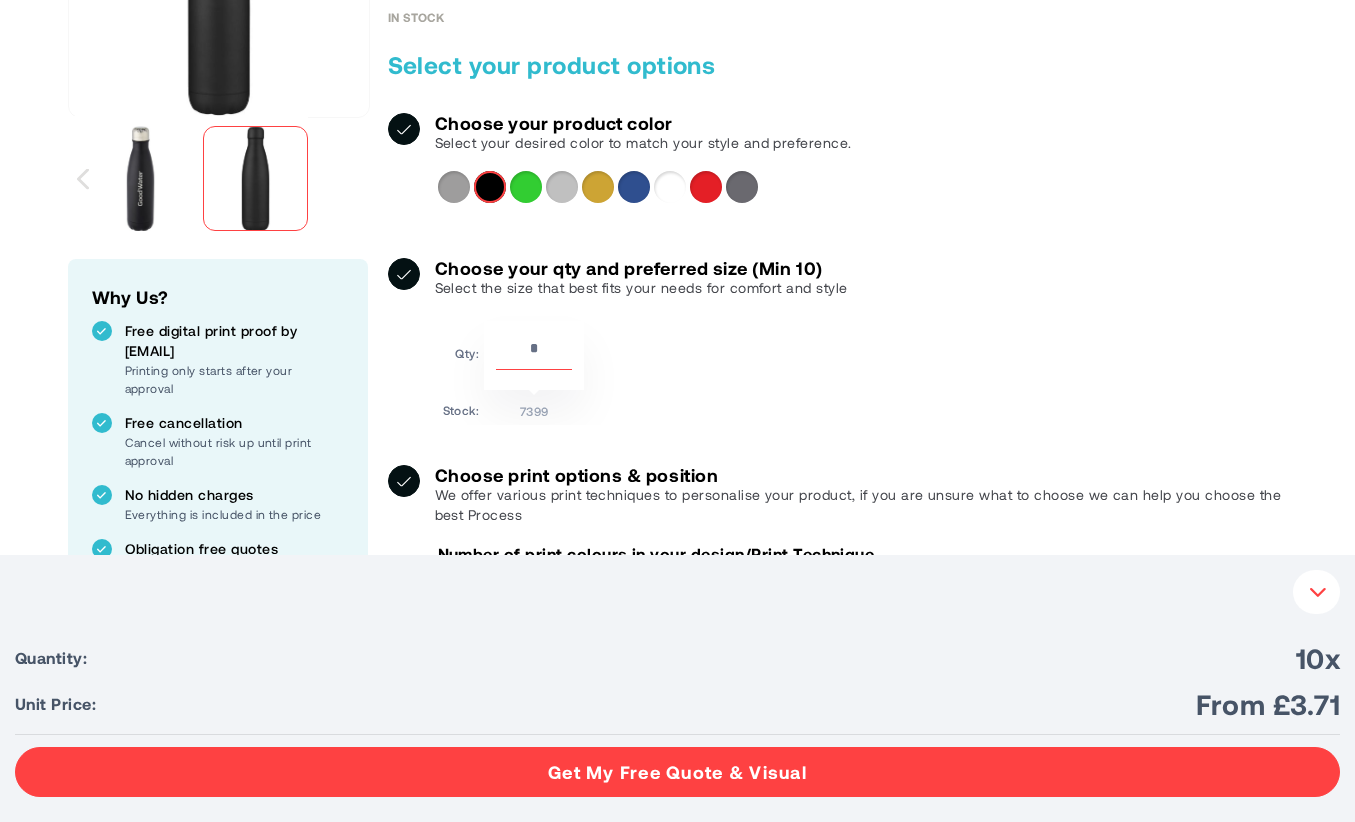 click on "Get My Free Quote & Visual" at bounding box center [677, 772] 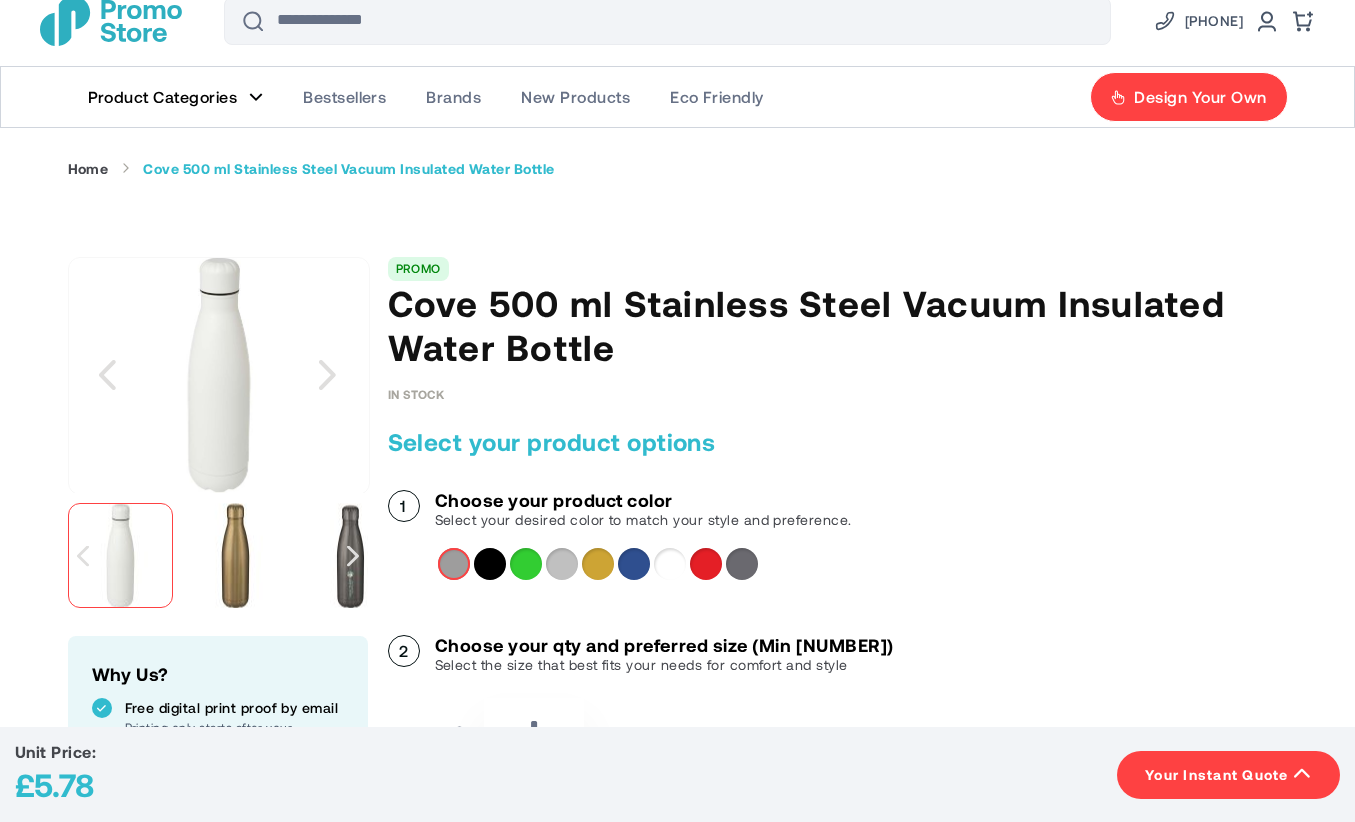 scroll, scrollTop: 200, scrollLeft: 0, axis: vertical 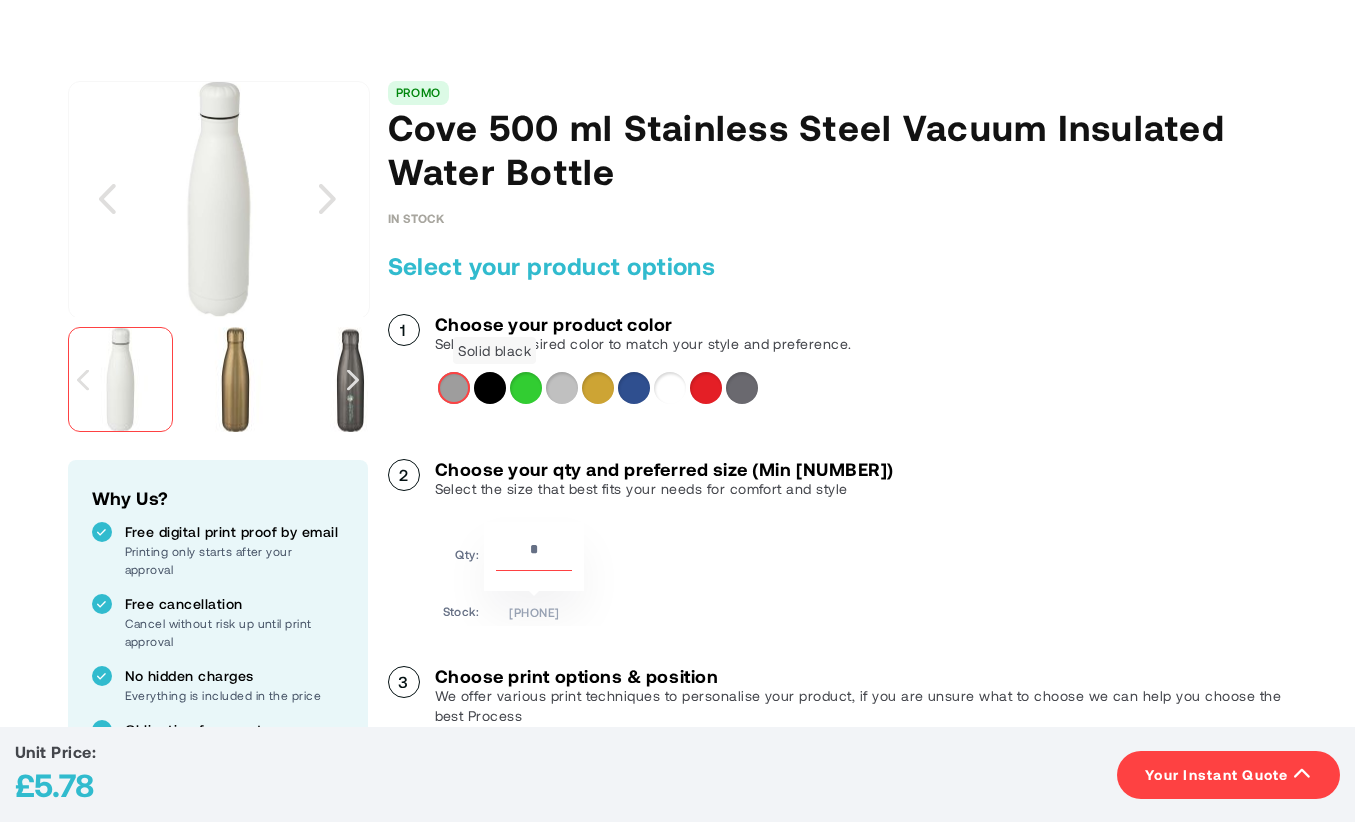 click at bounding box center [490, 388] 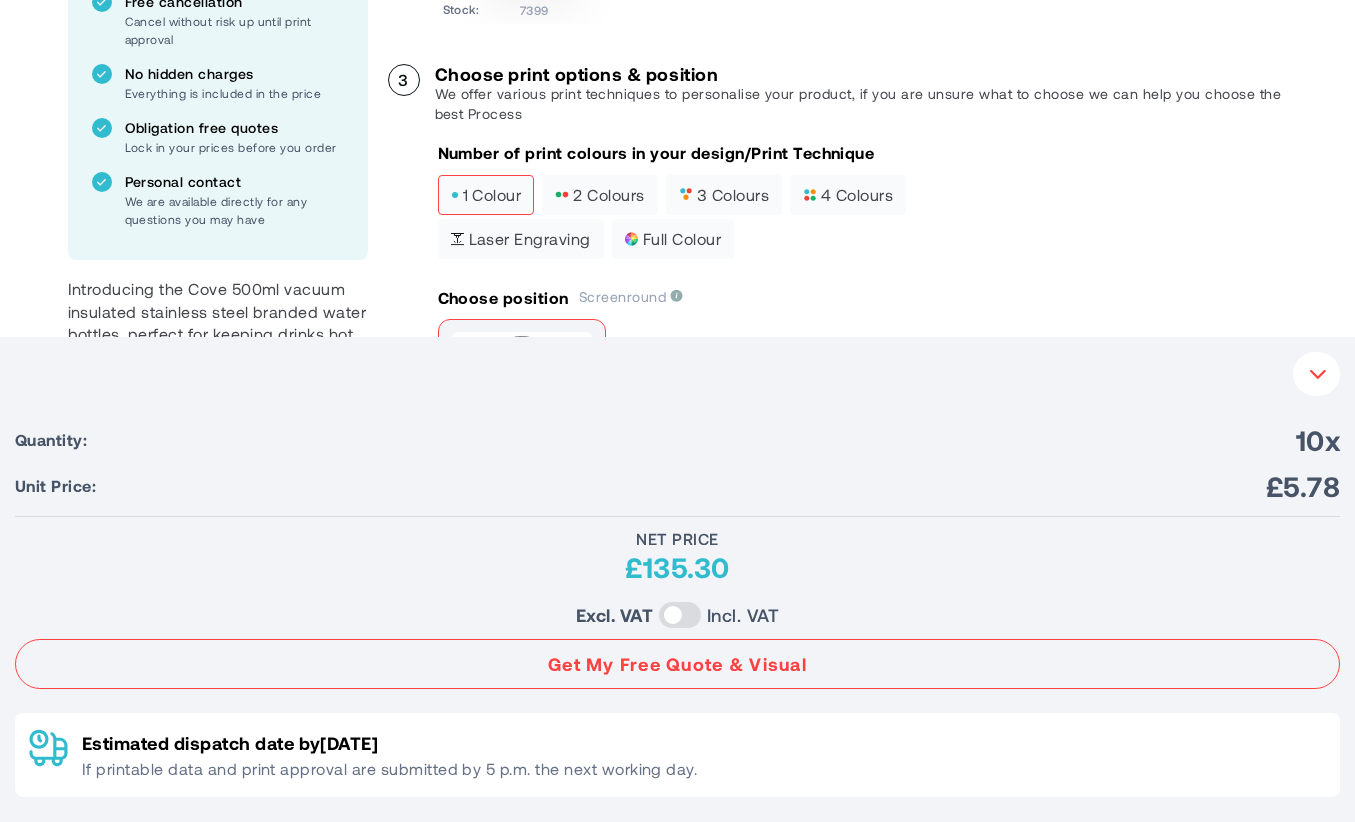 scroll, scrollTop: 800, scrollLeft: 0, axis: vertical 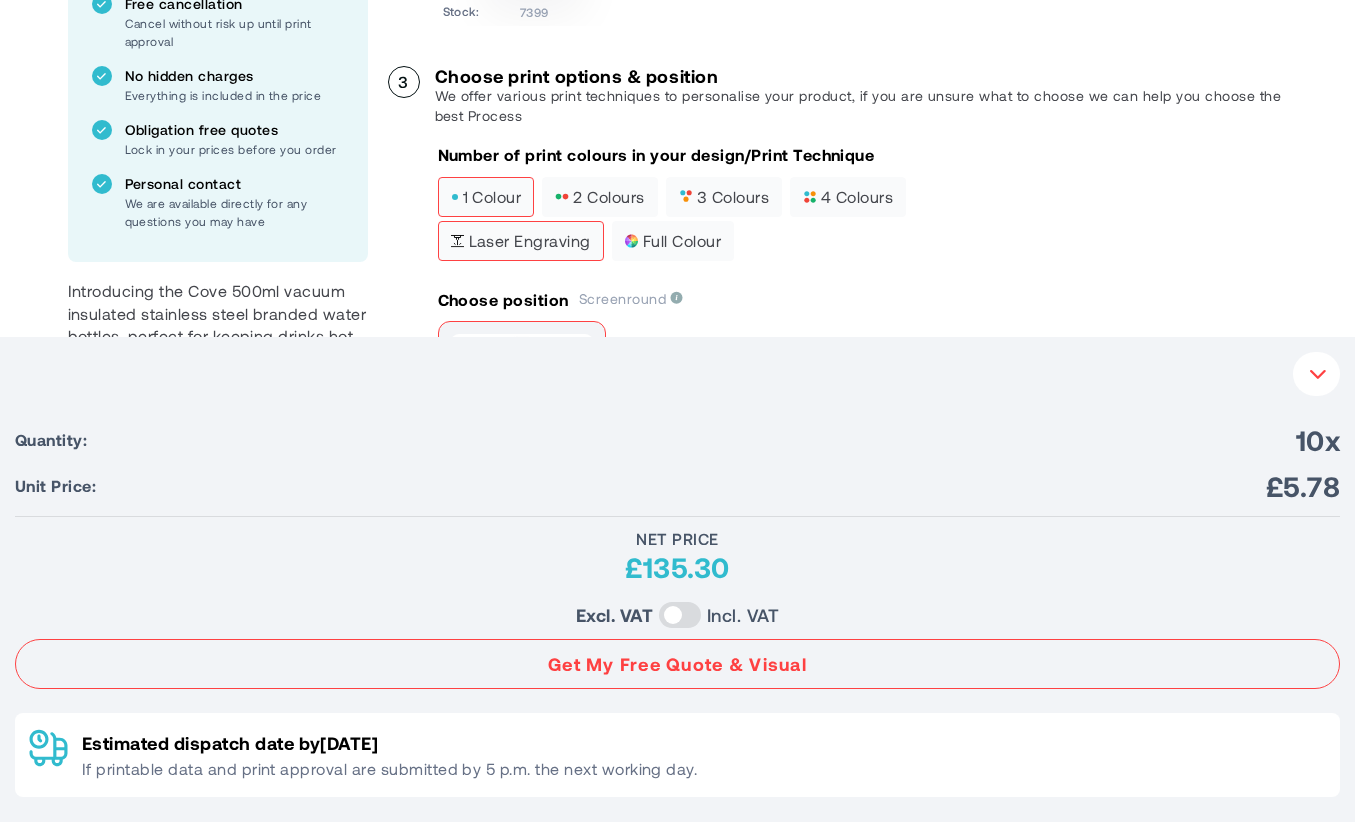 click on "Laser engraving" at bounding box center [521, 241] 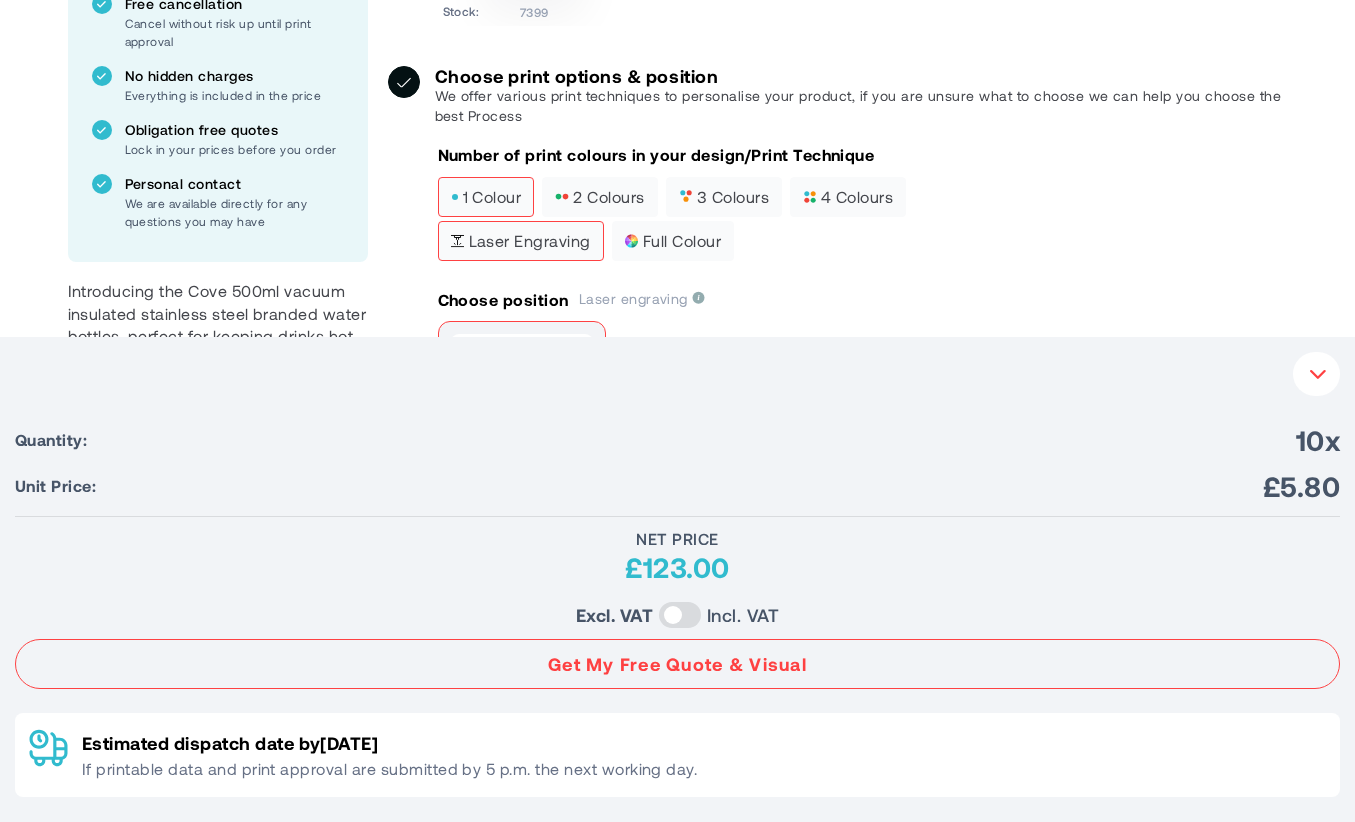 click on "1 colour" at bounding box center (486, 197) 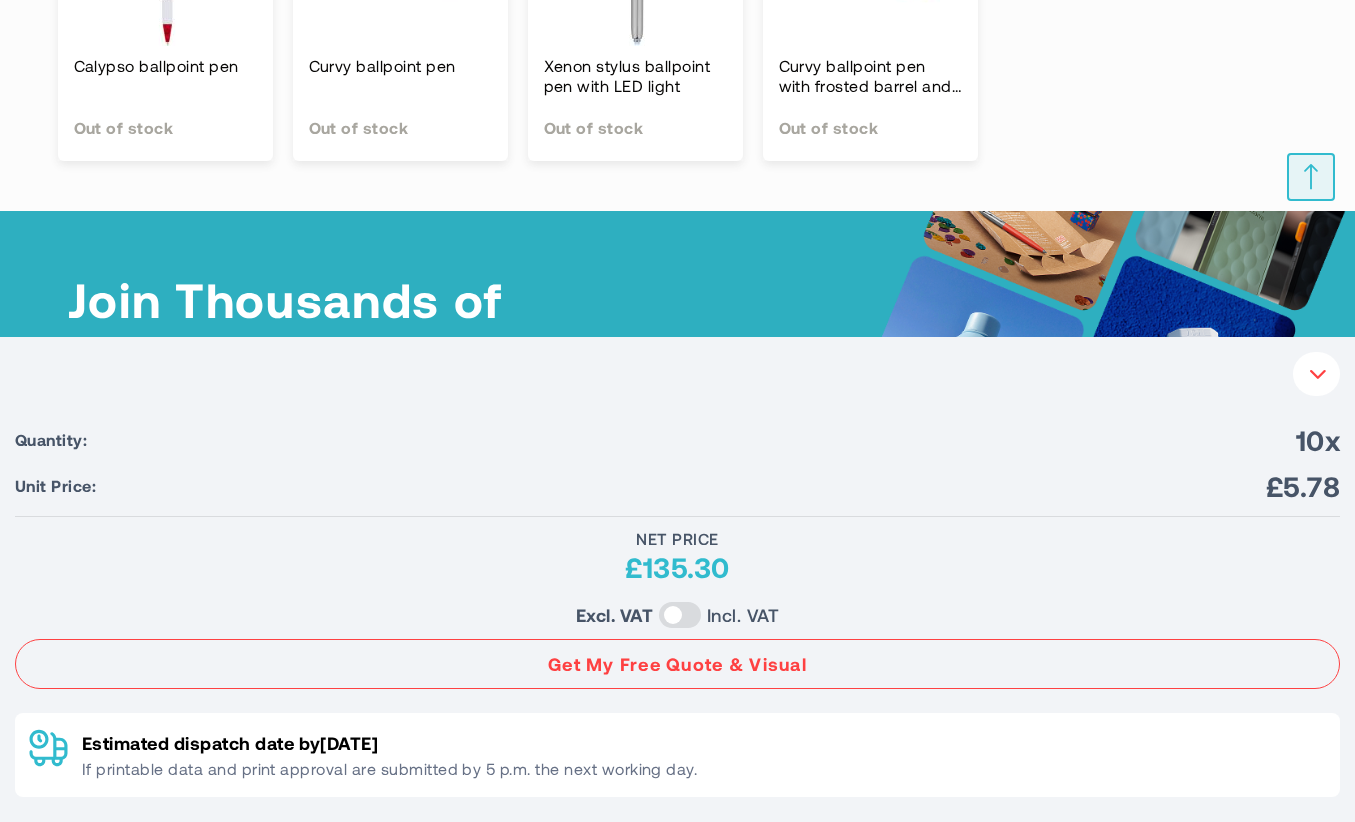 scroll, scrollTop: 2800, scrollLeft: 0, axis: vertical 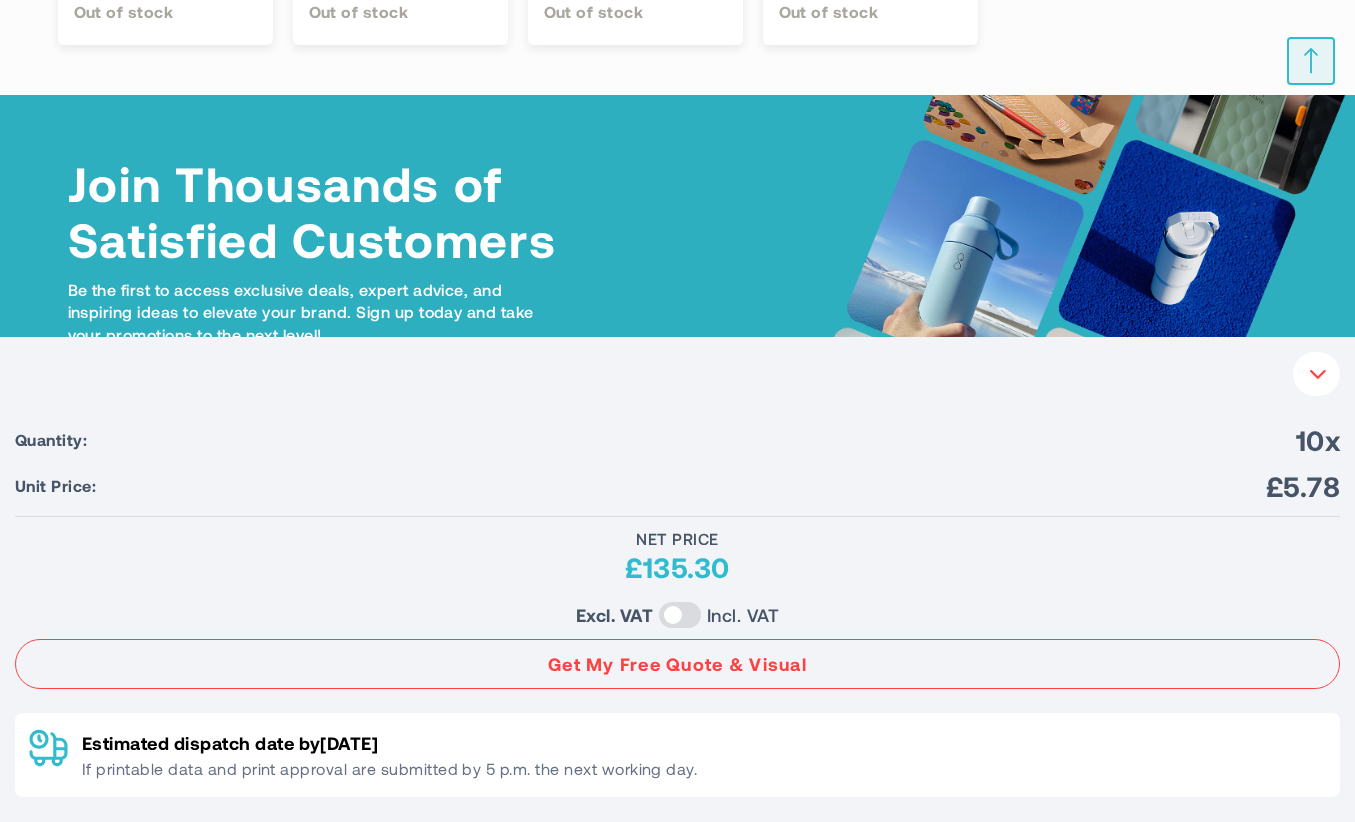 click at bounding box center [680, 615] 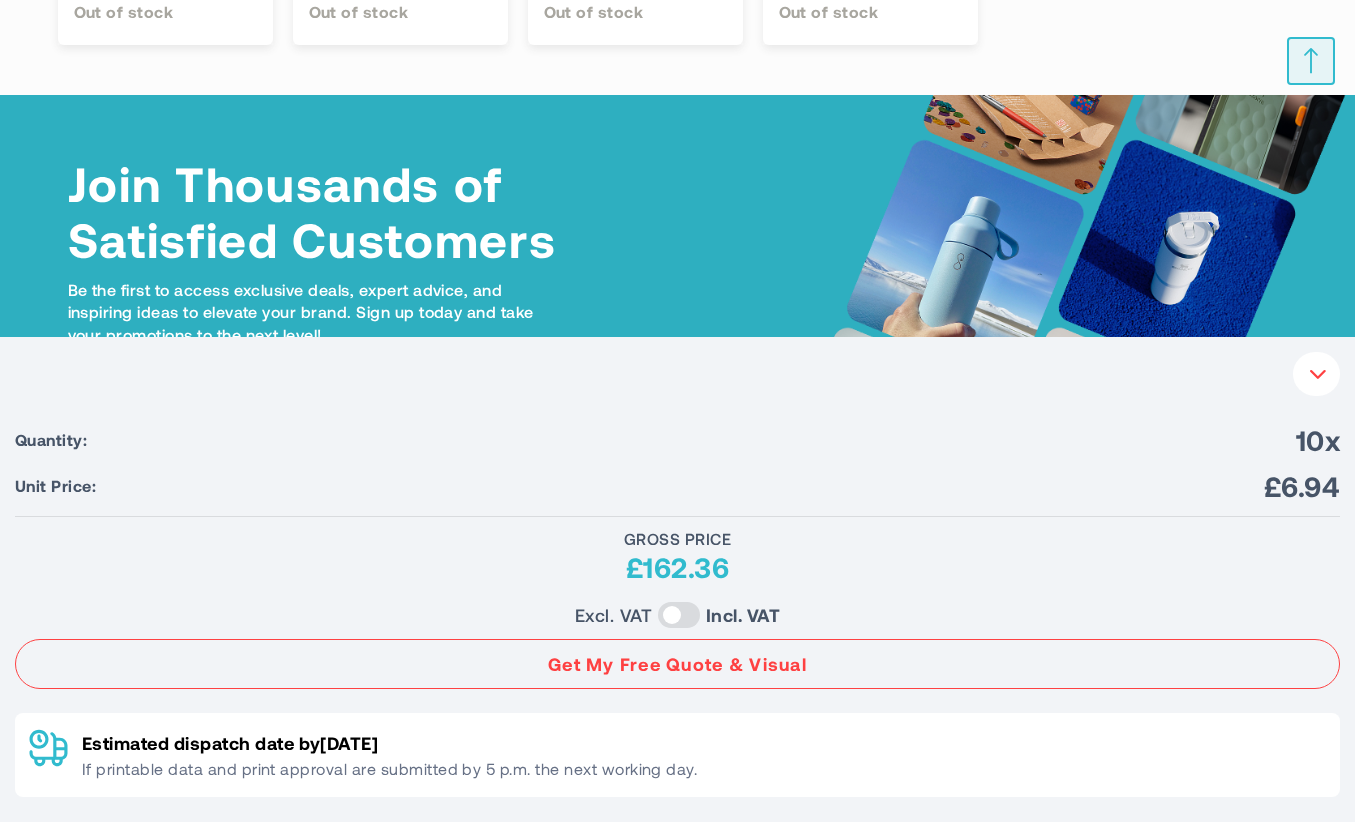 scroll, scrollTop: 0, scrollLeft: 0, axis: both 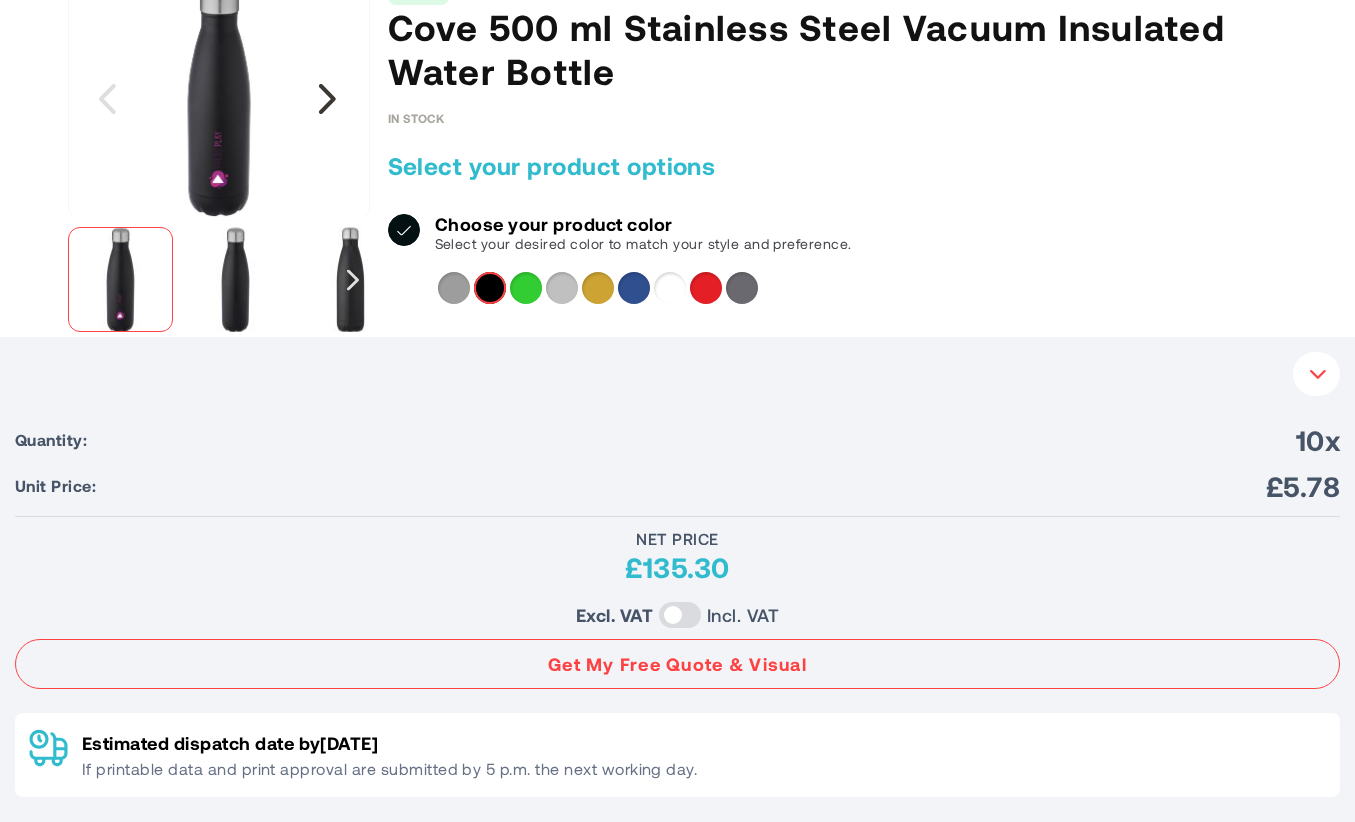 click at bounding box center (328, 99) 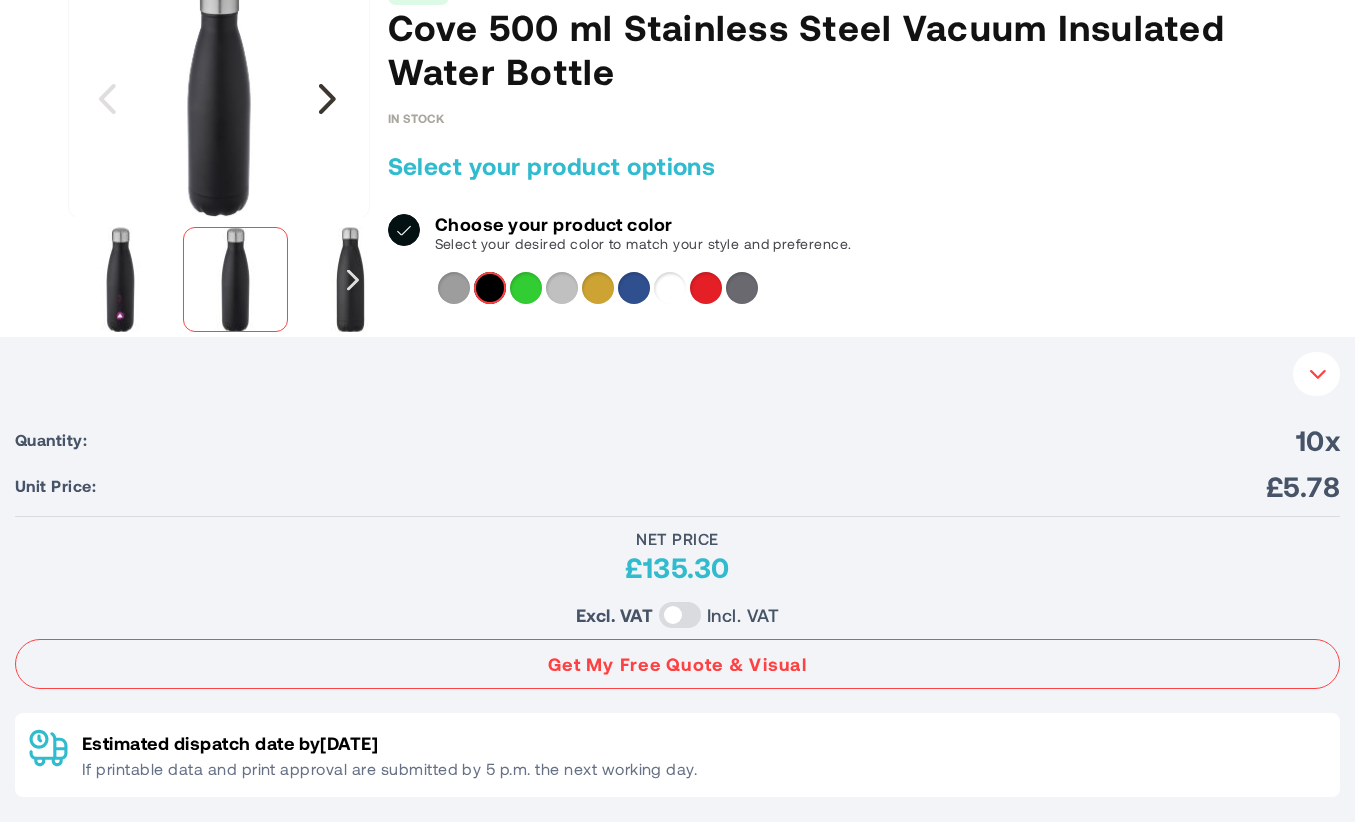 click at bounding box center (328, 99) 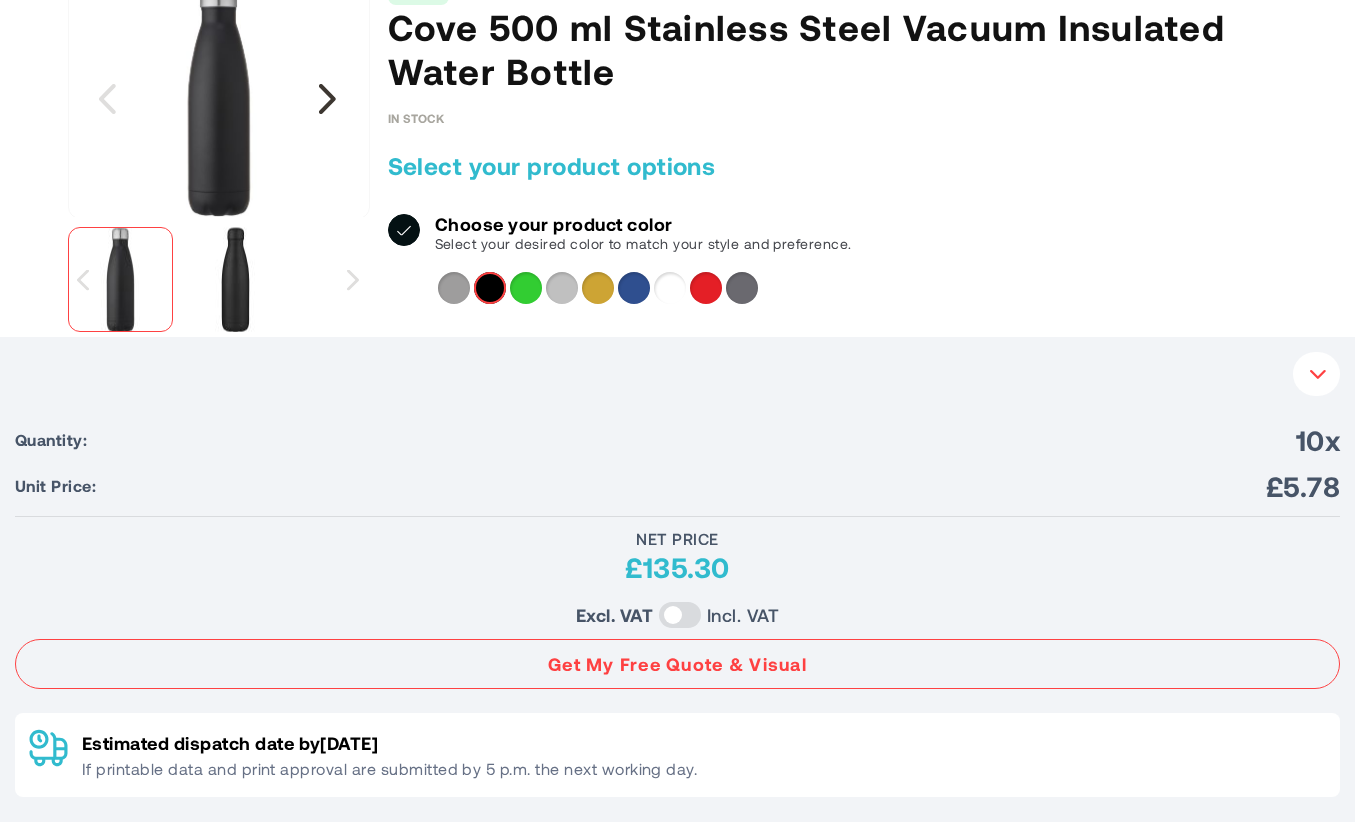 click at bounding box center (328, 99) 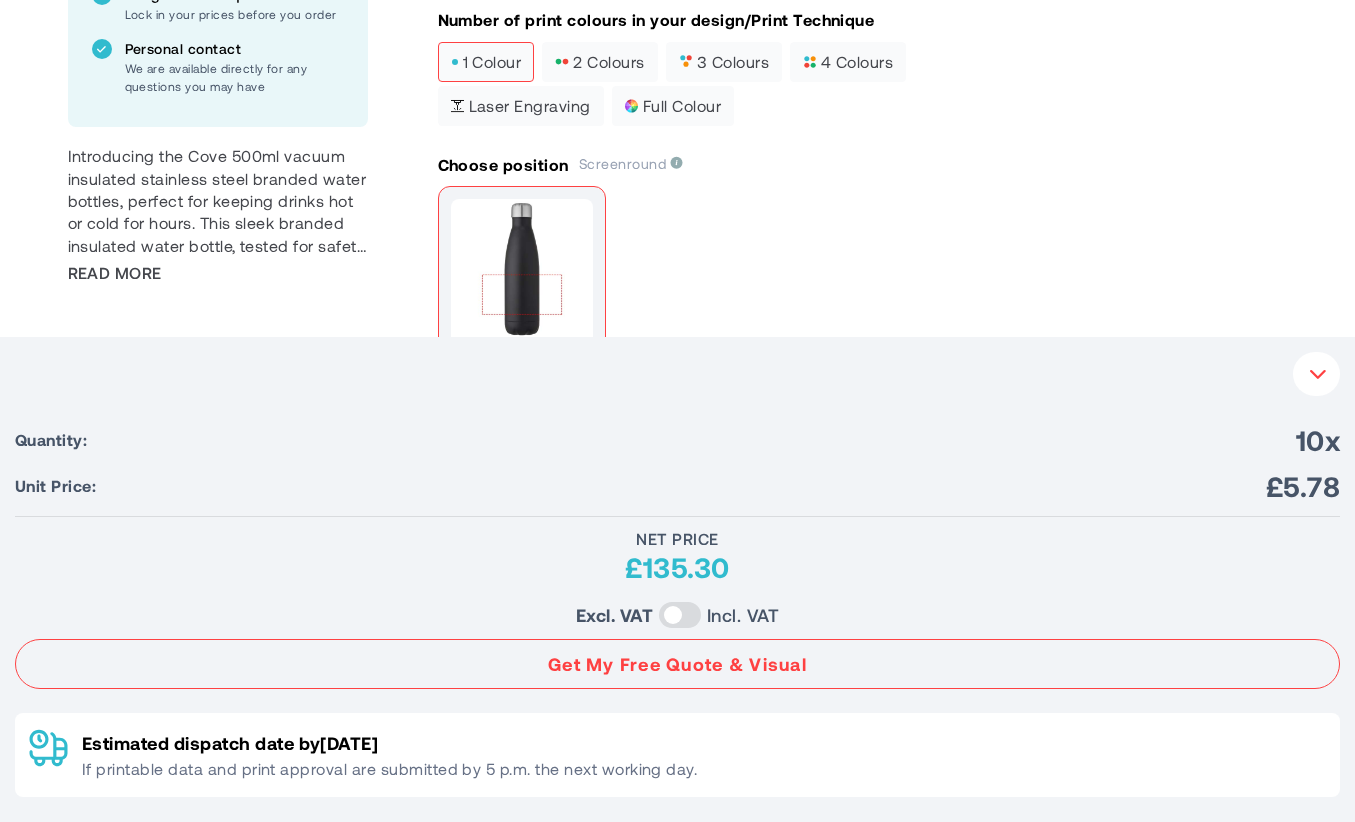 scroll, scrollTop: 900, scrollLeft: 0, axis: vertical 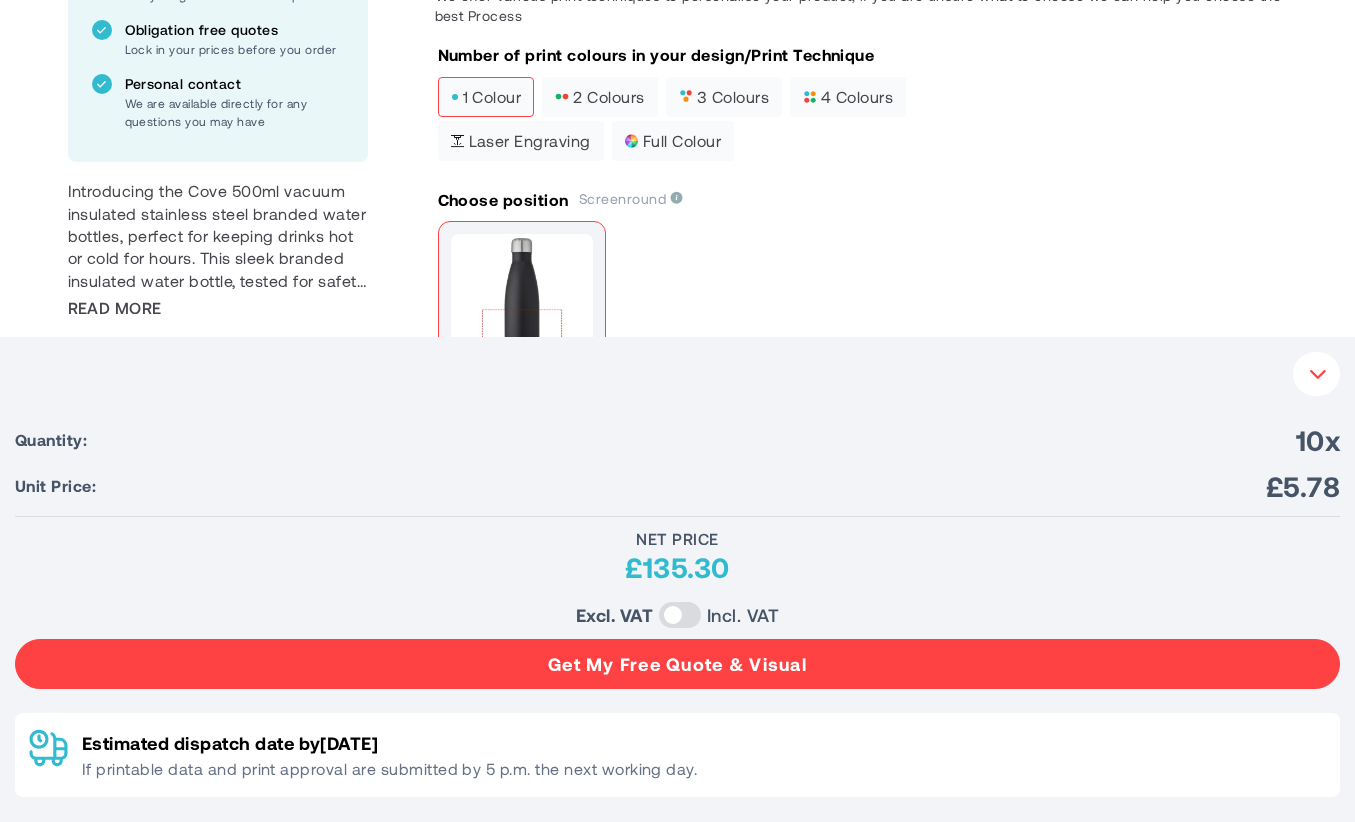 click on "Get My Free Quote & Visual" at bounding box center (677, 664) 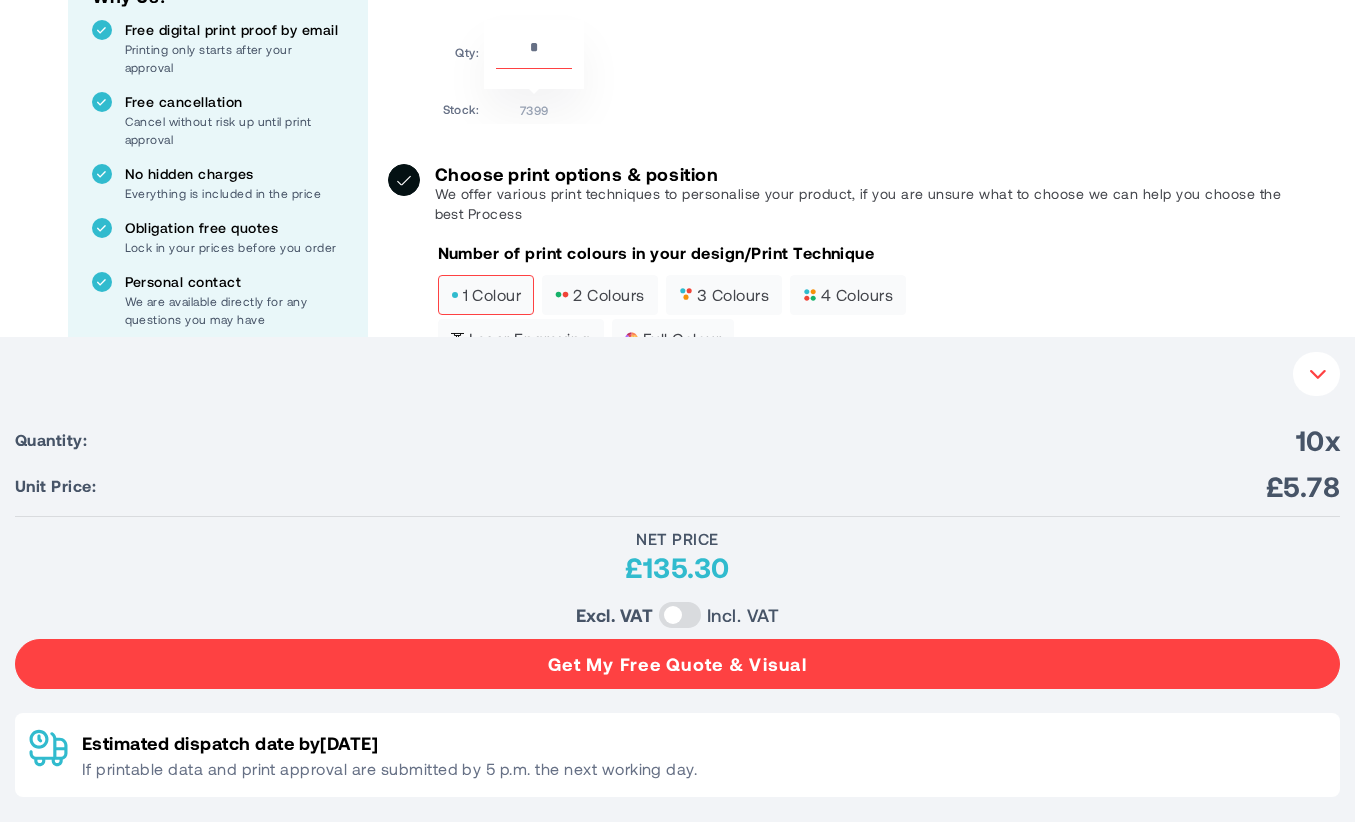 click on "Get My Free Quote & Visual" at bounding box center (677, 664) 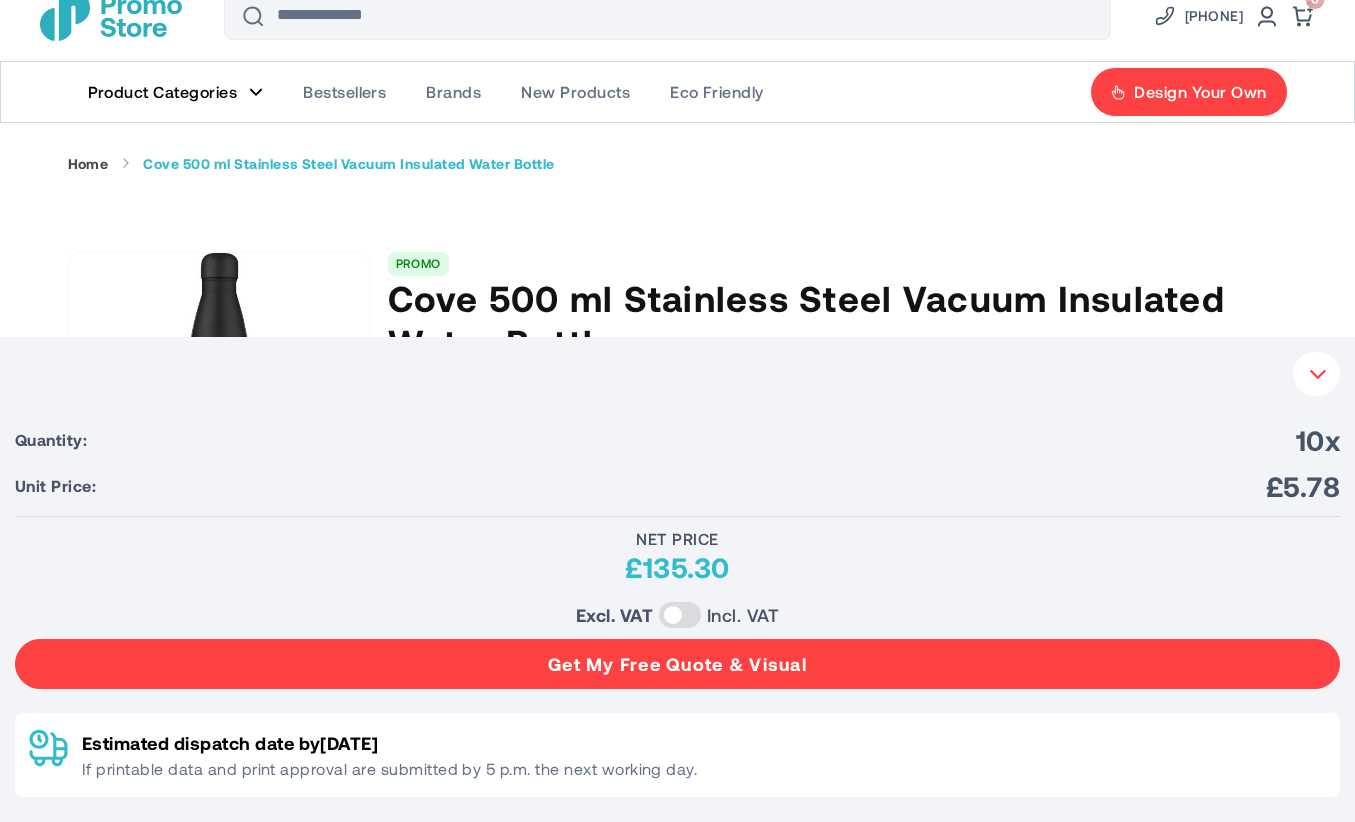 scroll, scrollTop: 0, scrollLeft: 0, axis: both 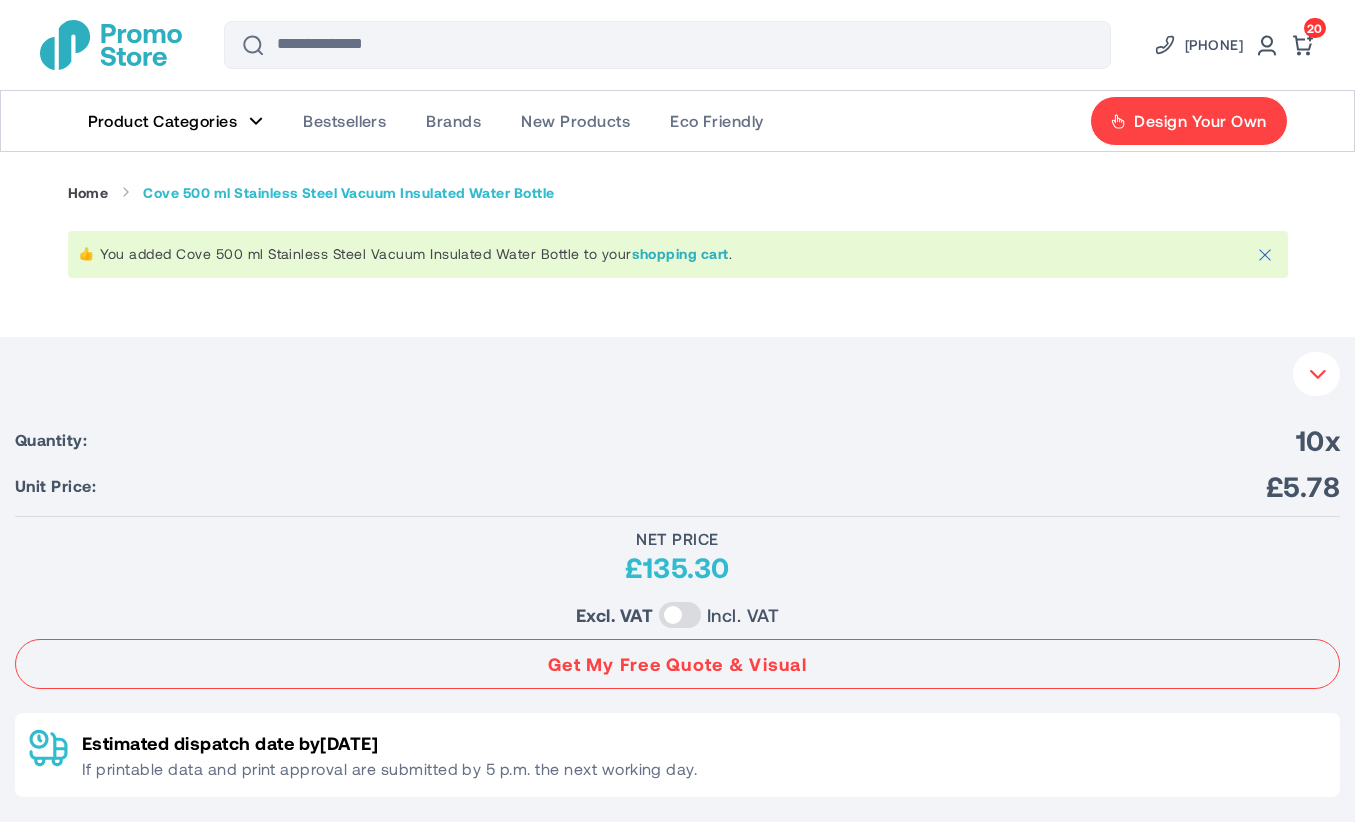 click on "20
20
items" at bounding box center [1315, 28] 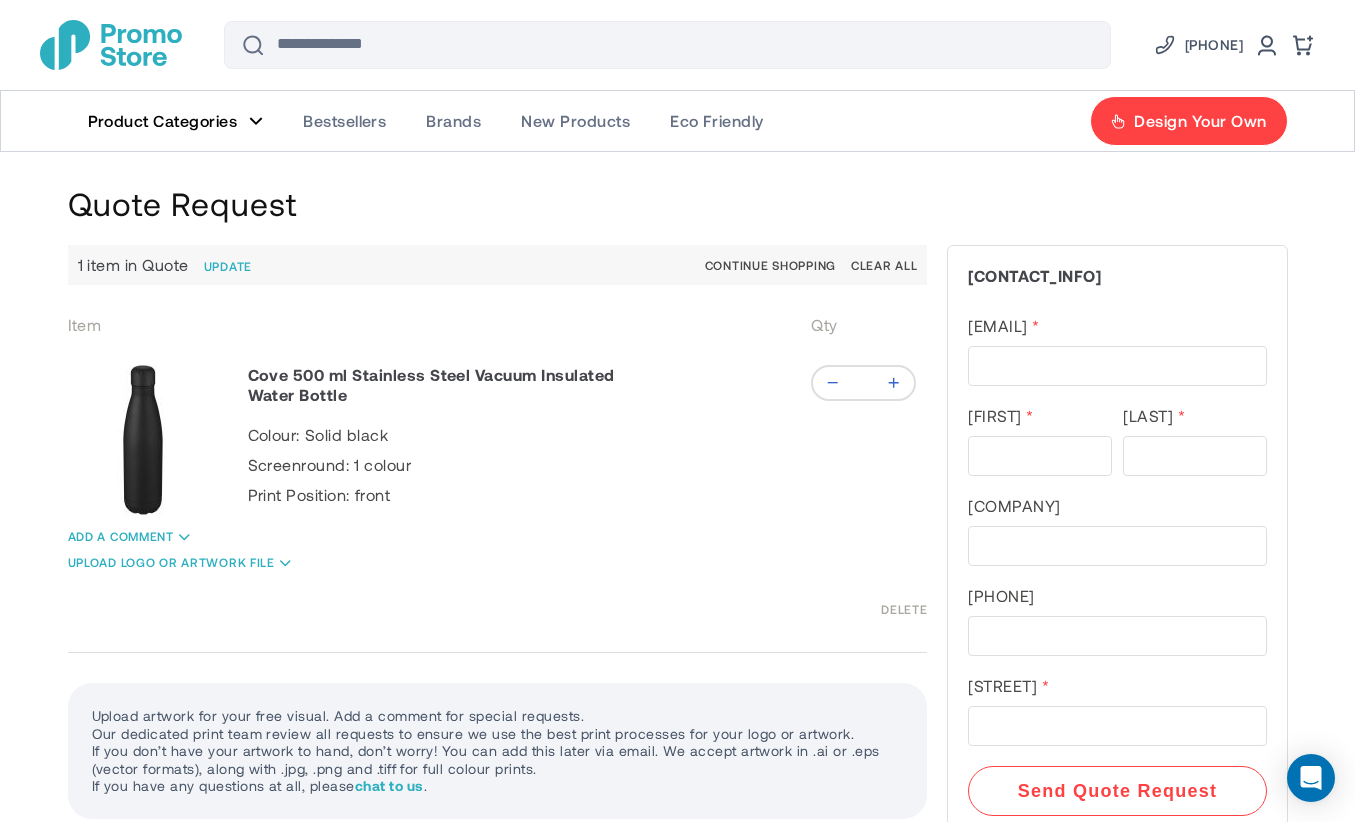 scroll, scrollTop: 0, scrollLeft: 0, axis: both 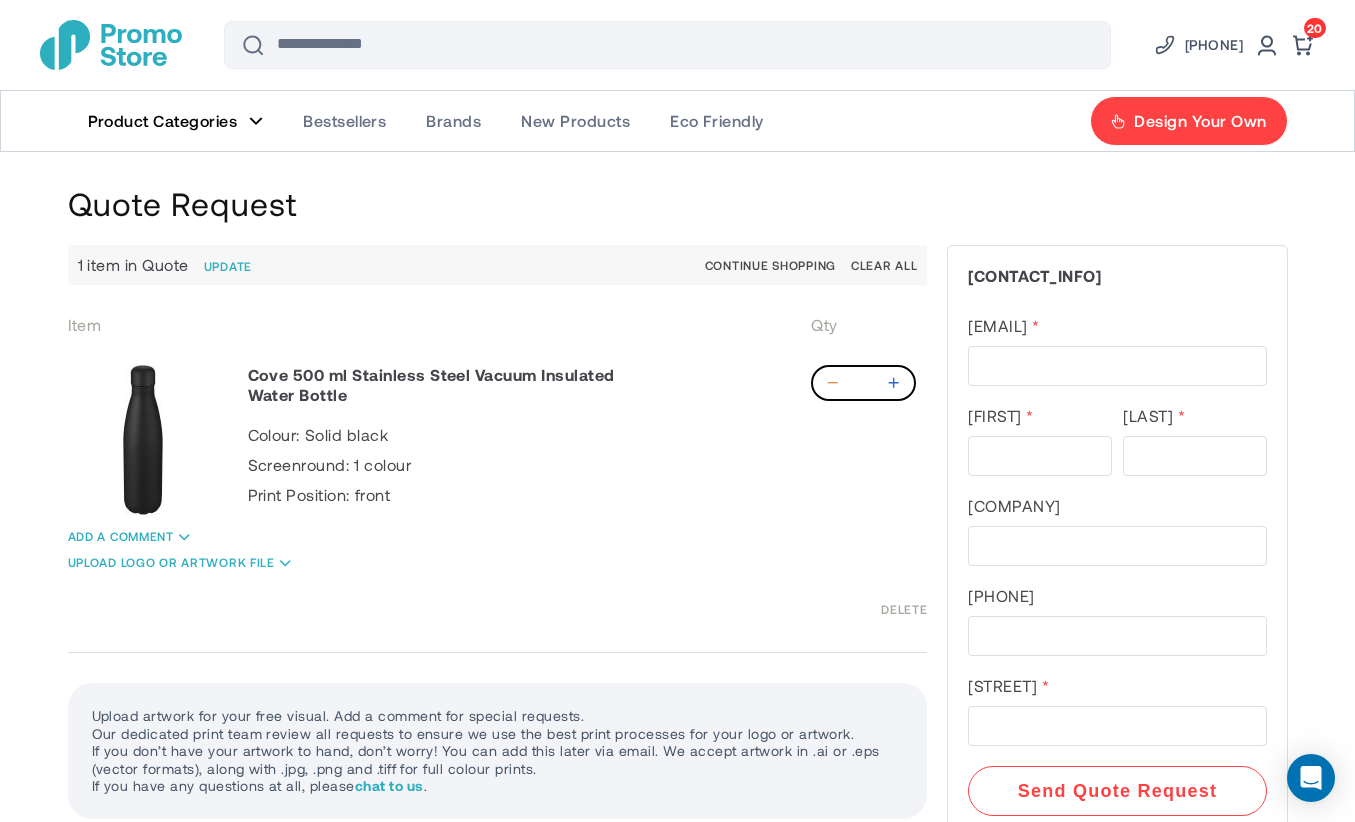 click 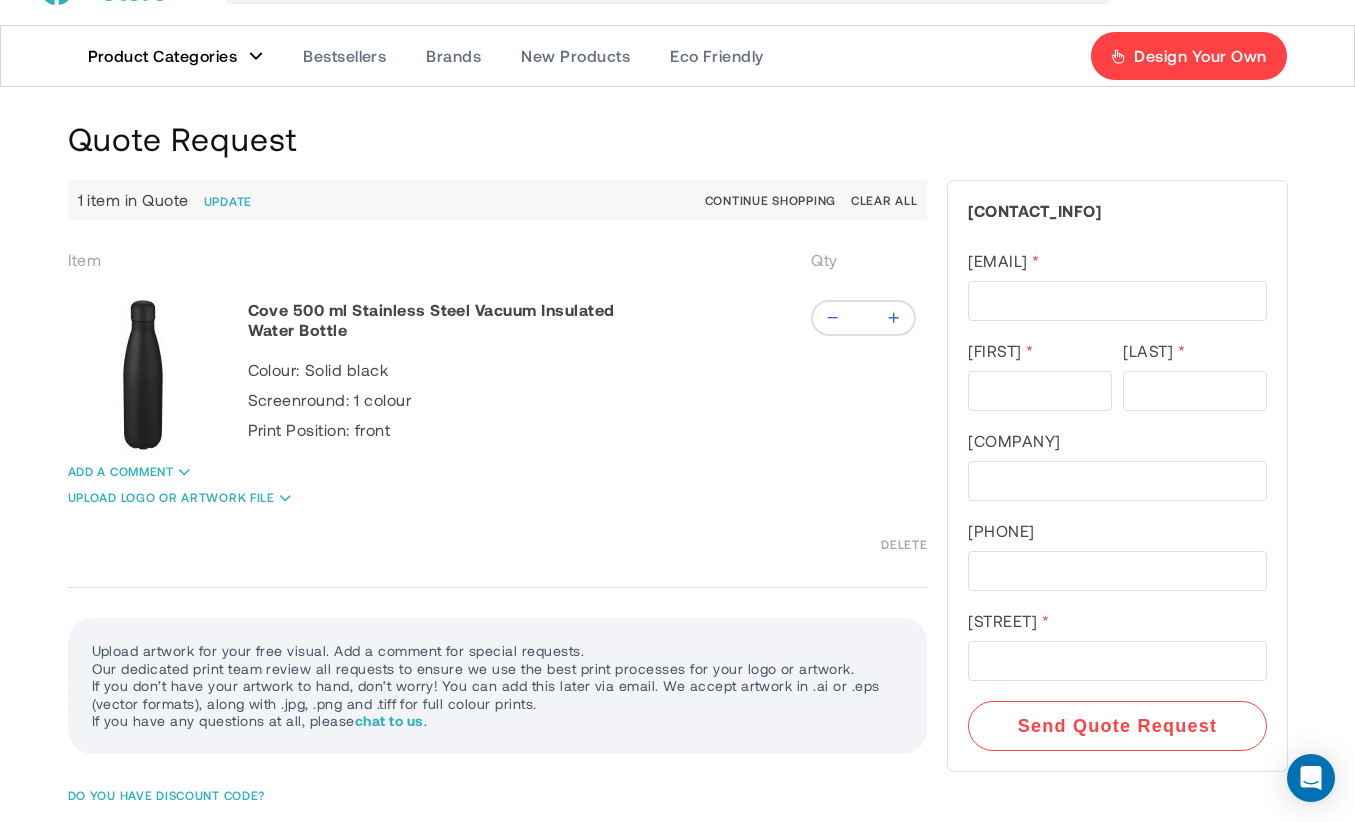scroll, scrollTop: 100, scrollLeft: 0, axis: vertical 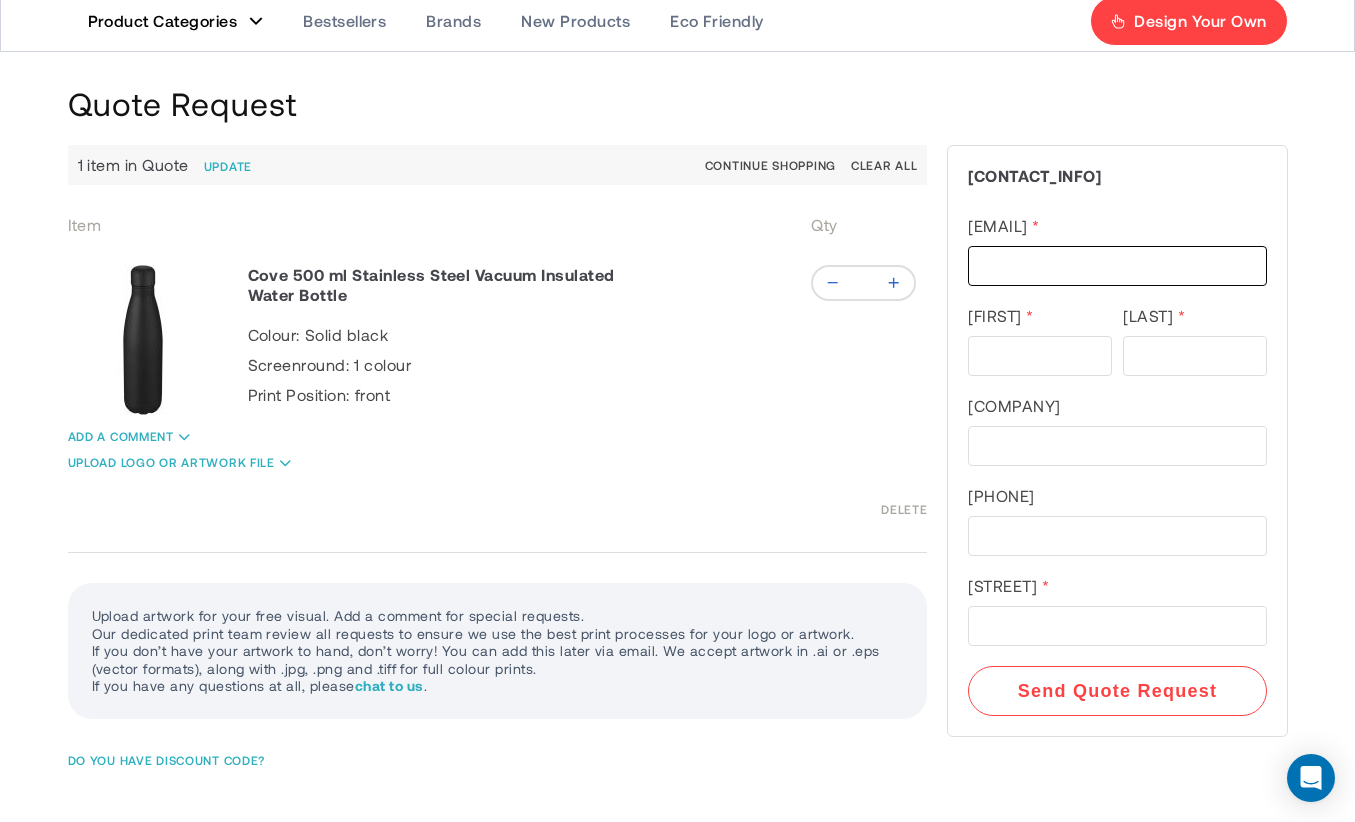 click on "Email Address" at bounding box center [1117, 266] 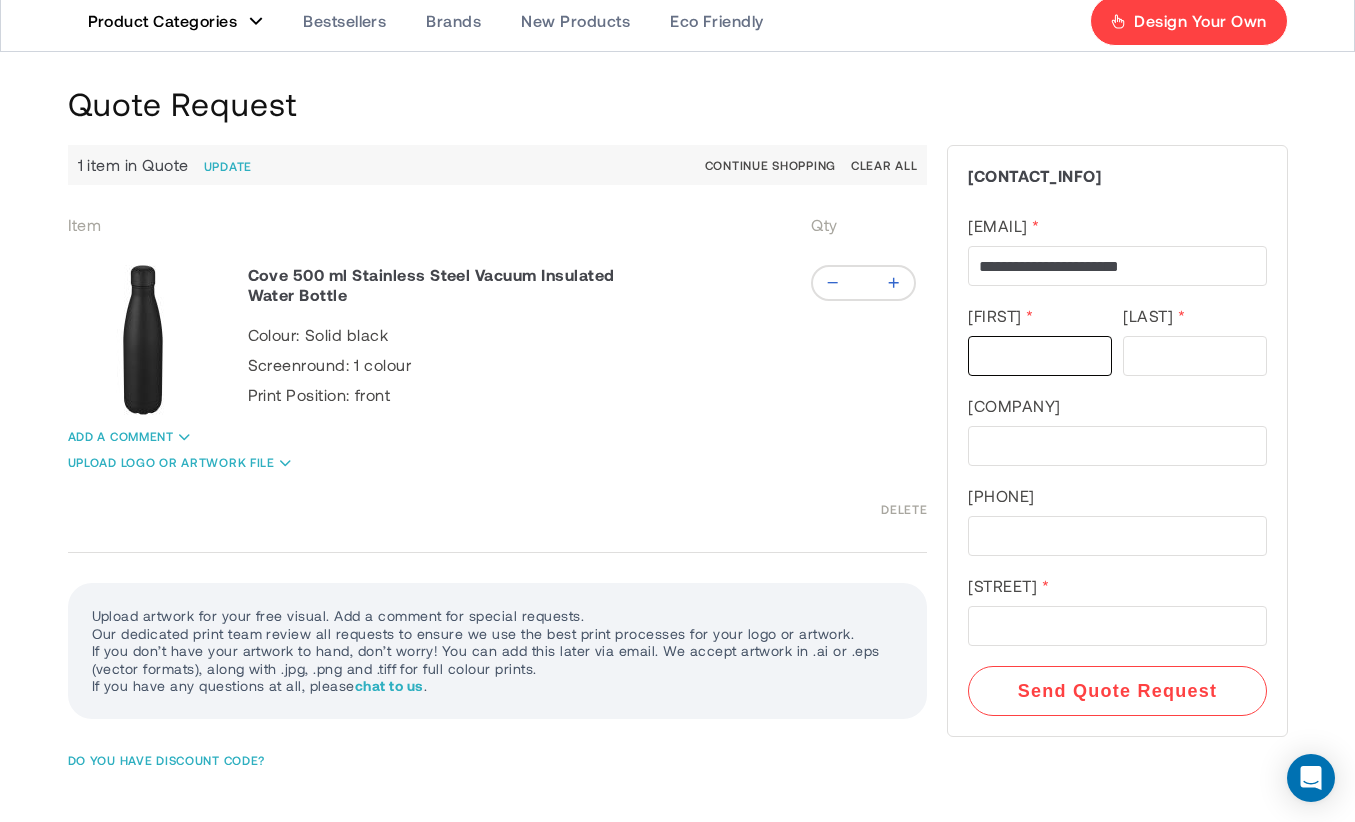 type on "****" 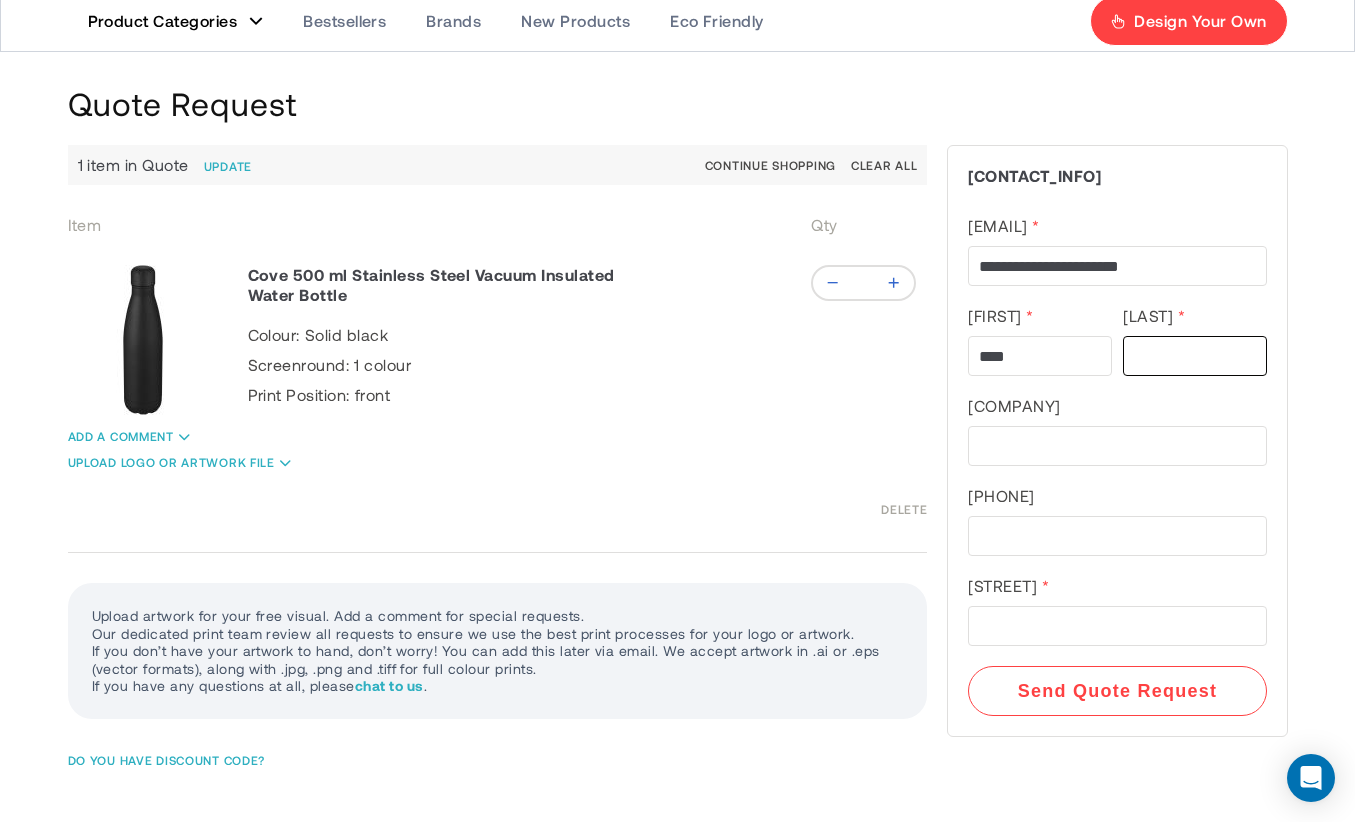 type on "*******" 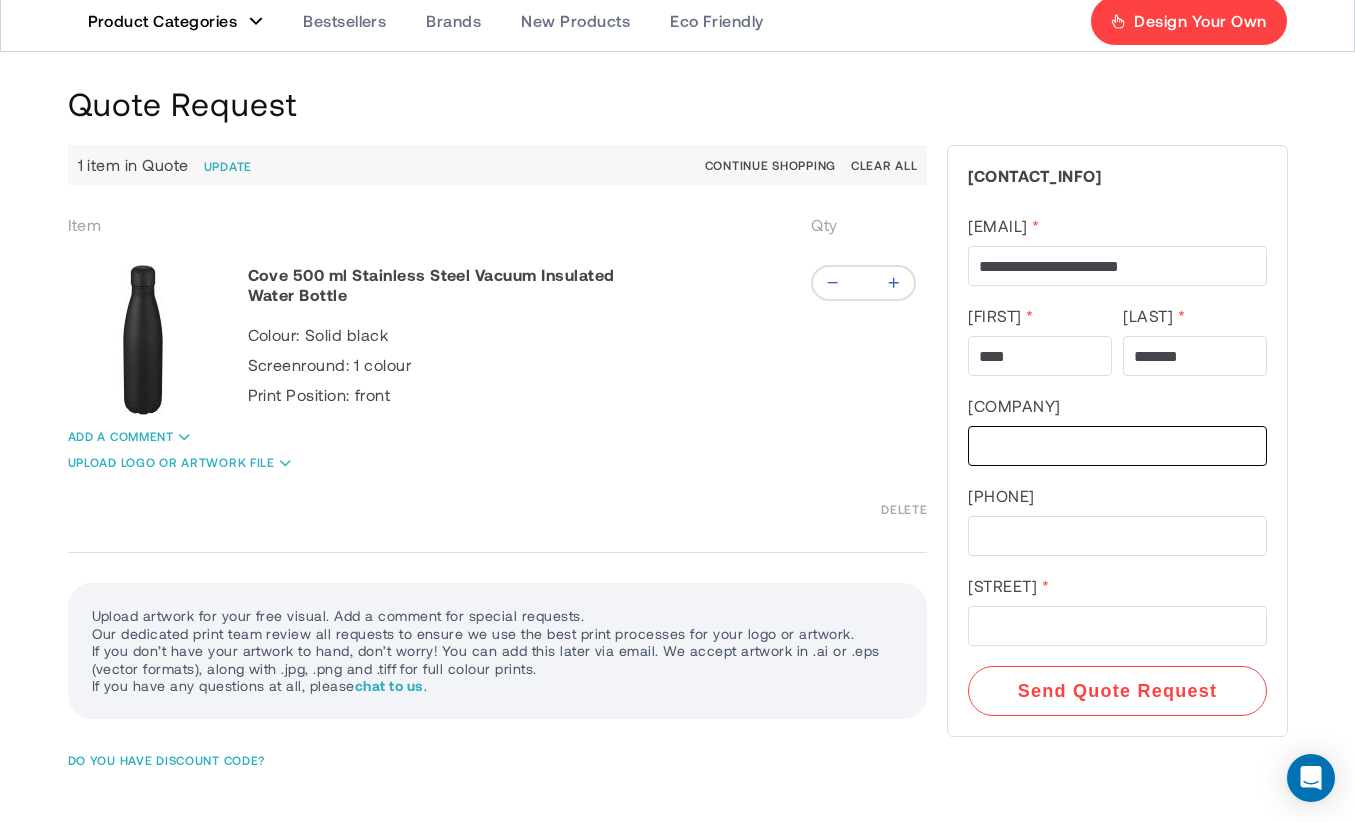 type on "**********" 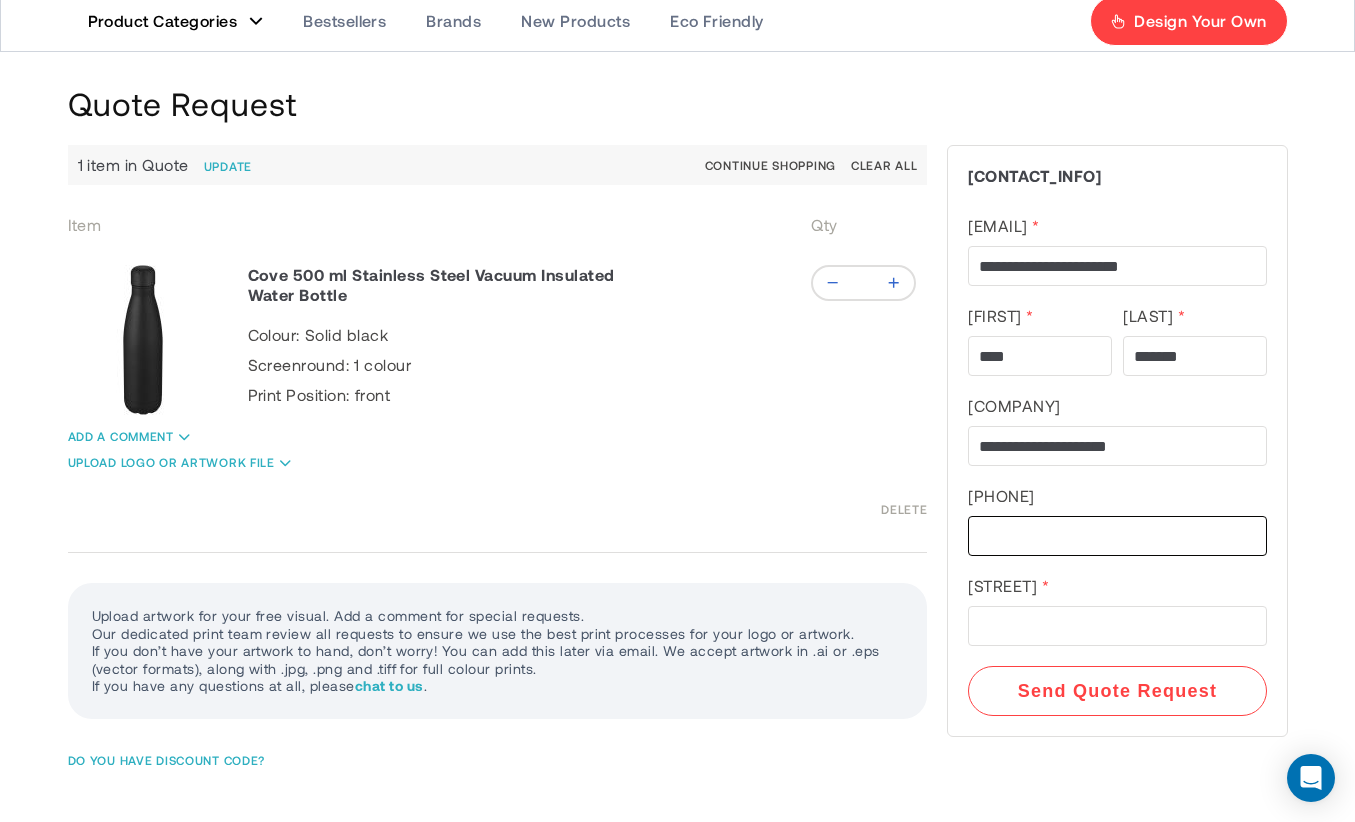 type on "**********" 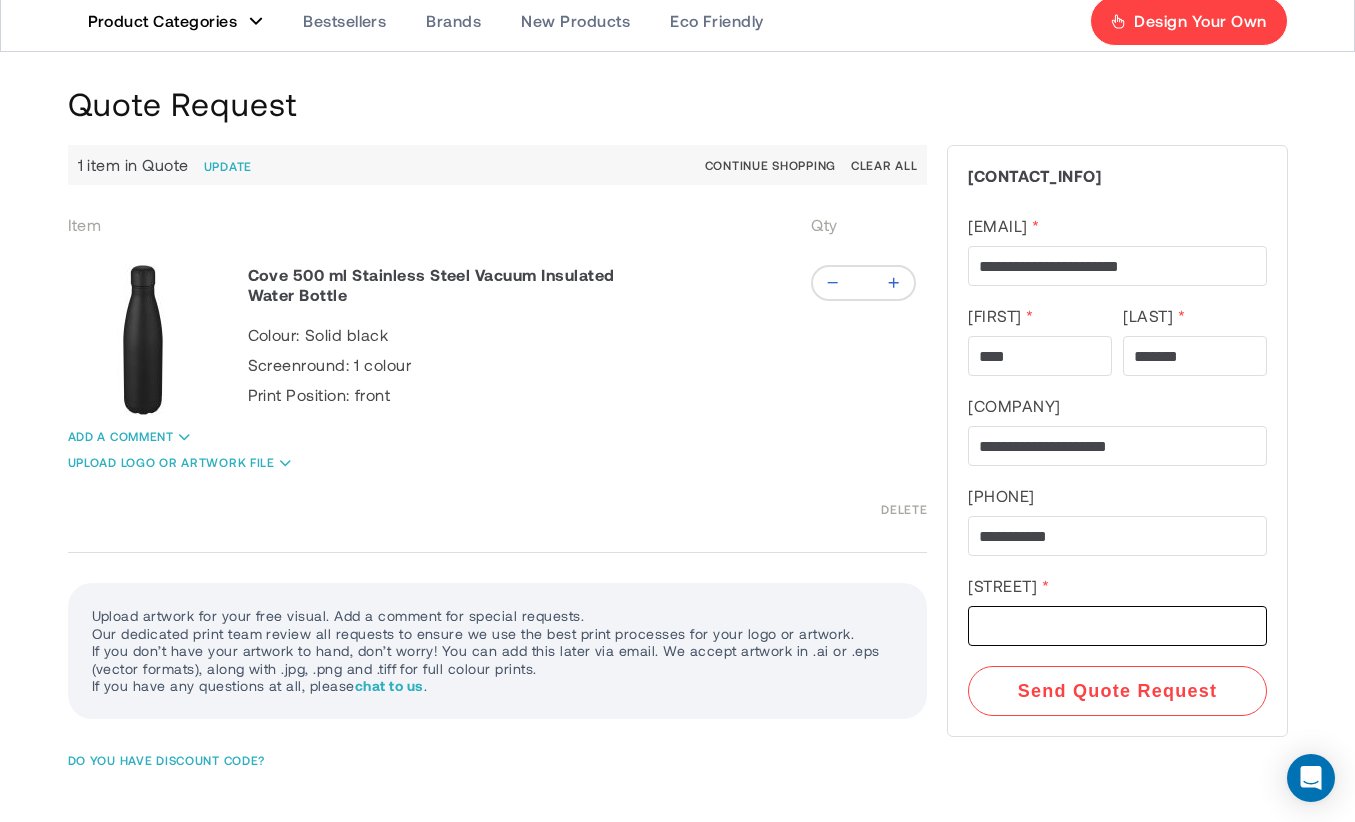 type on "**********" 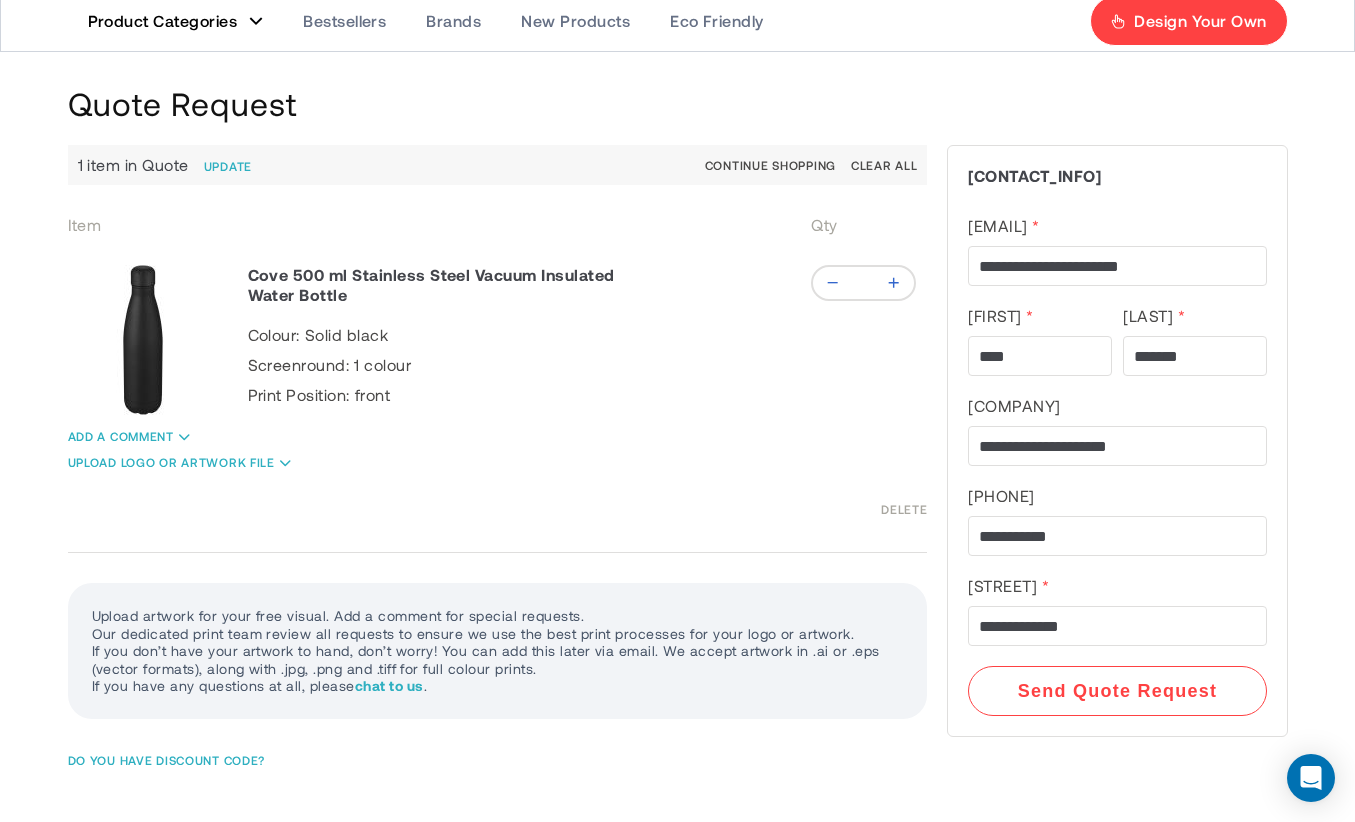 select on "**" 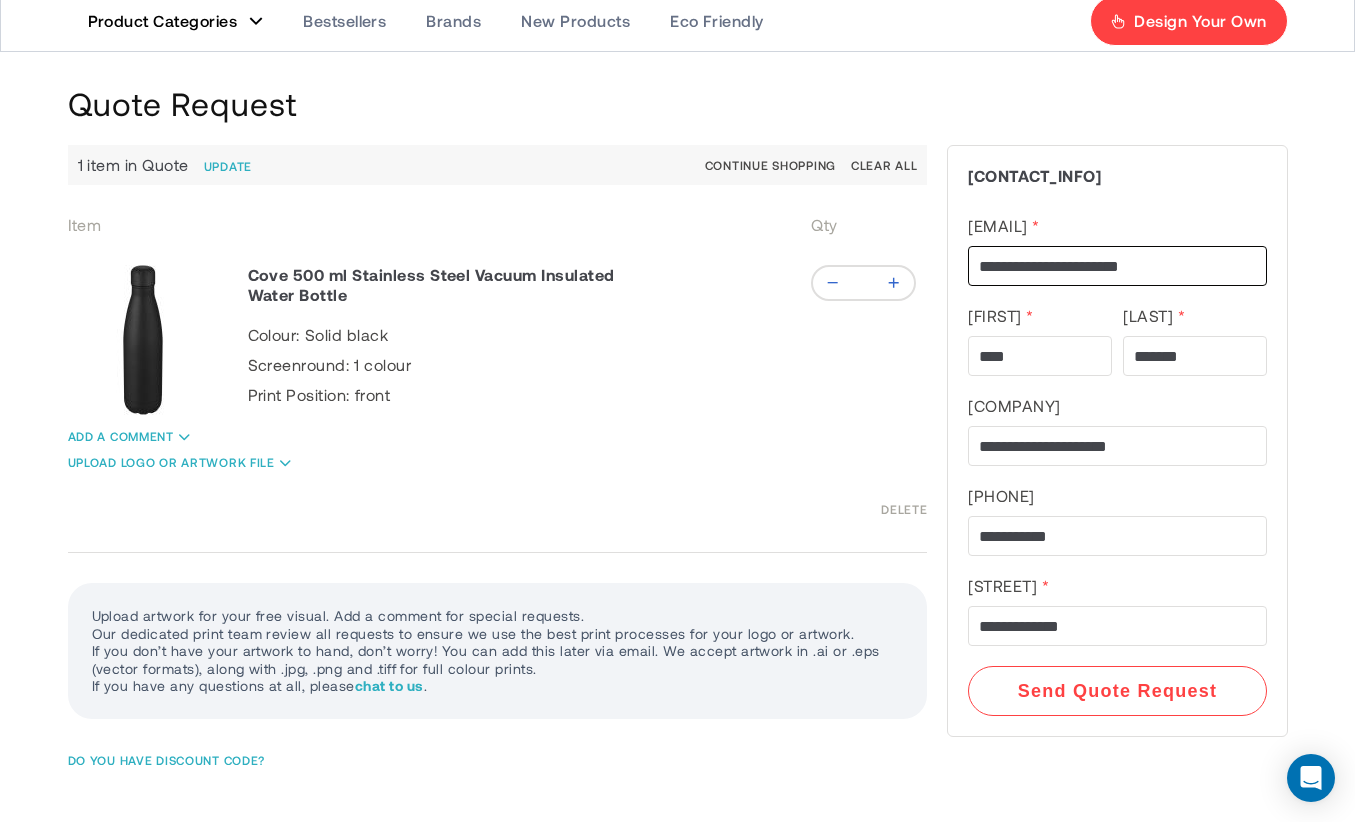 scroll, scrollTop: 0, scrollLeft: 0, axis: both 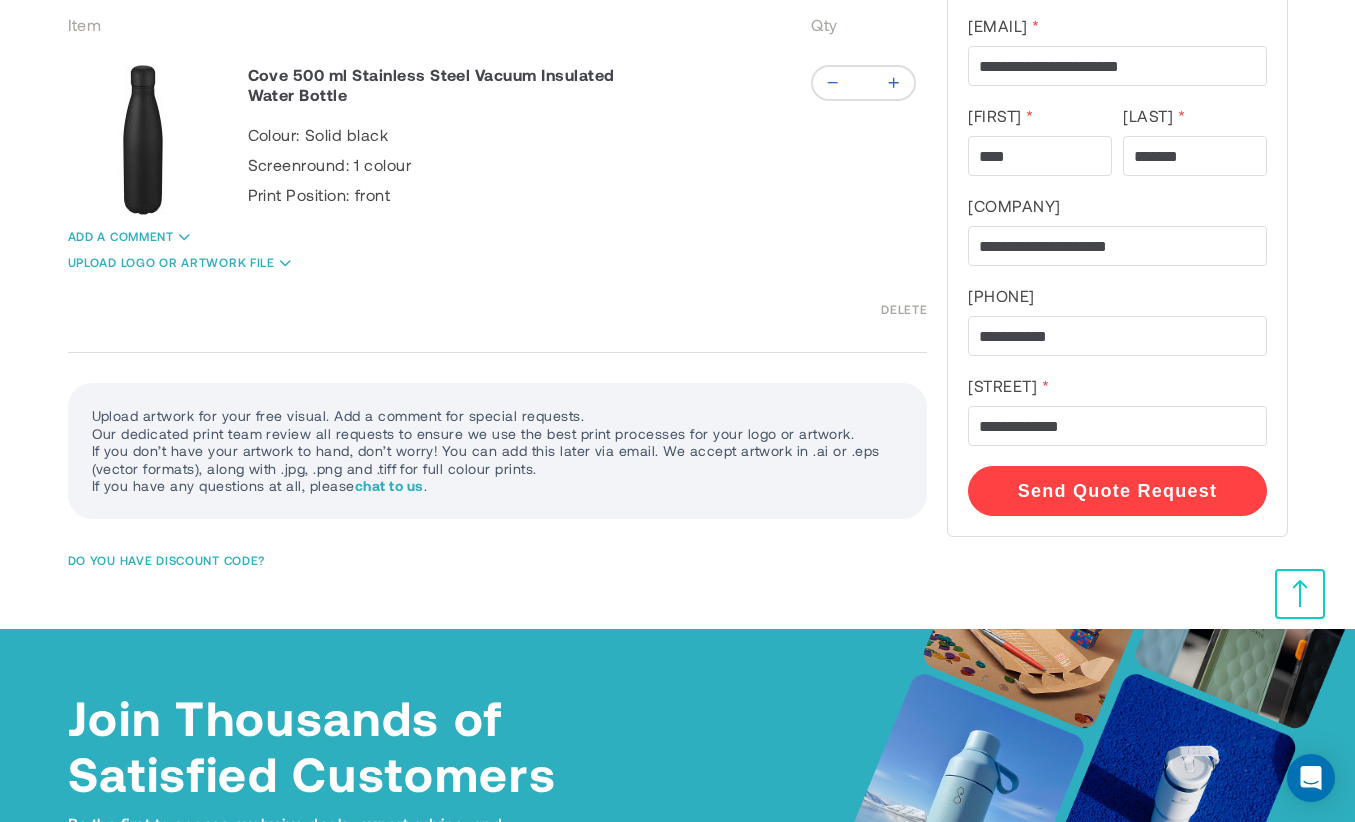 click on "Send Quote Request" at bounding box center (1117, 491) 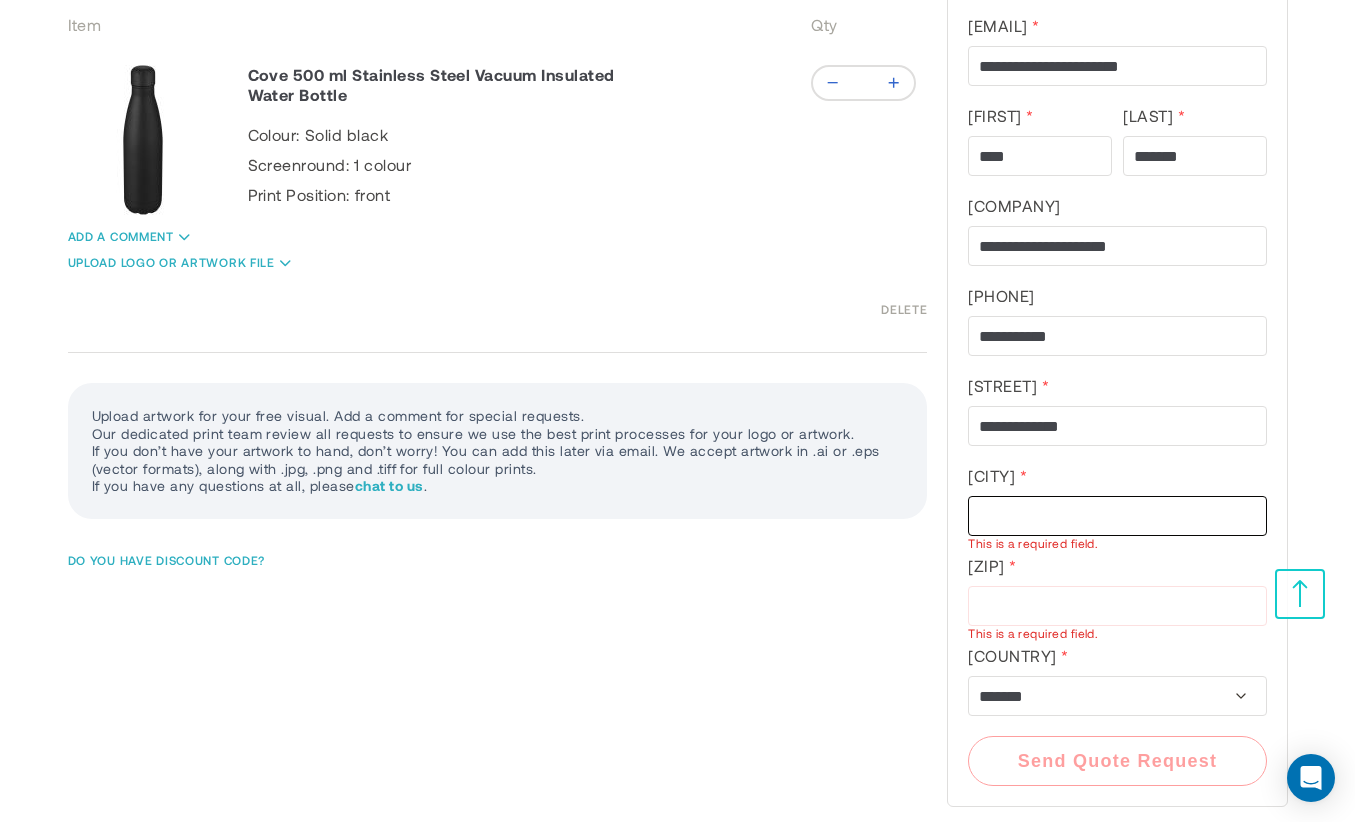 click on "City" at bounding box center (1117, 516) 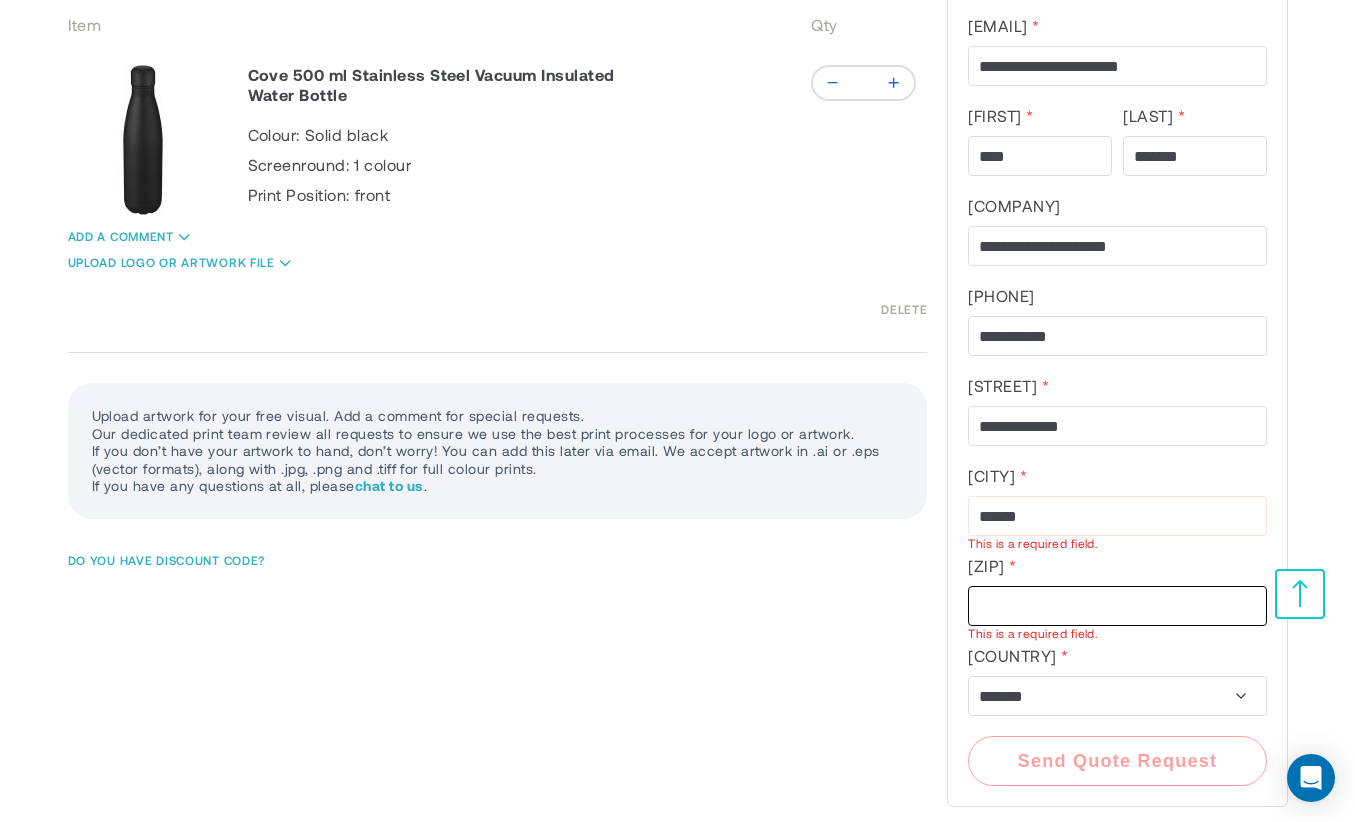 type on "********" 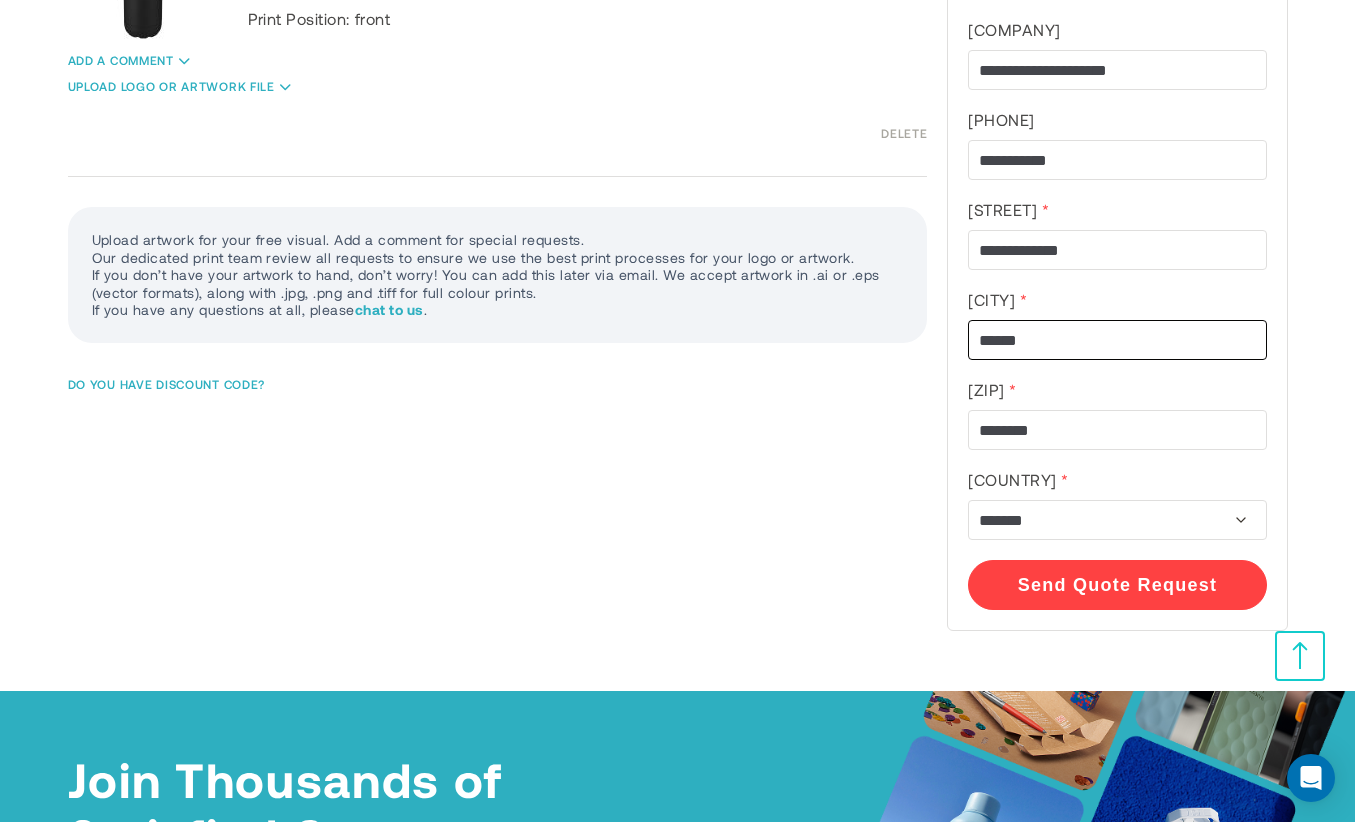scroll, scrollTop: 500, scrollLeft: 0, axis: vertical 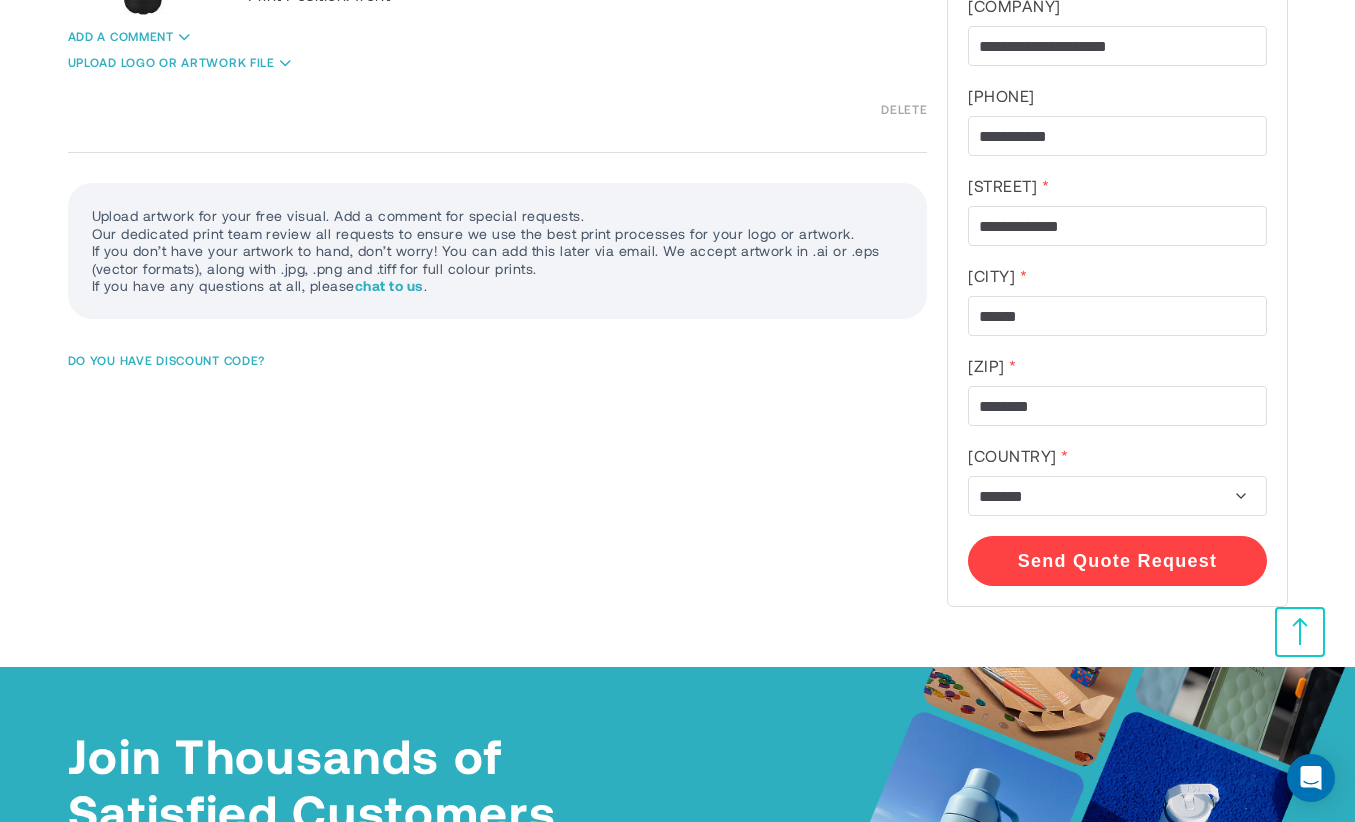 click on "Send Quote Request" at bounding box center (1117, 561) 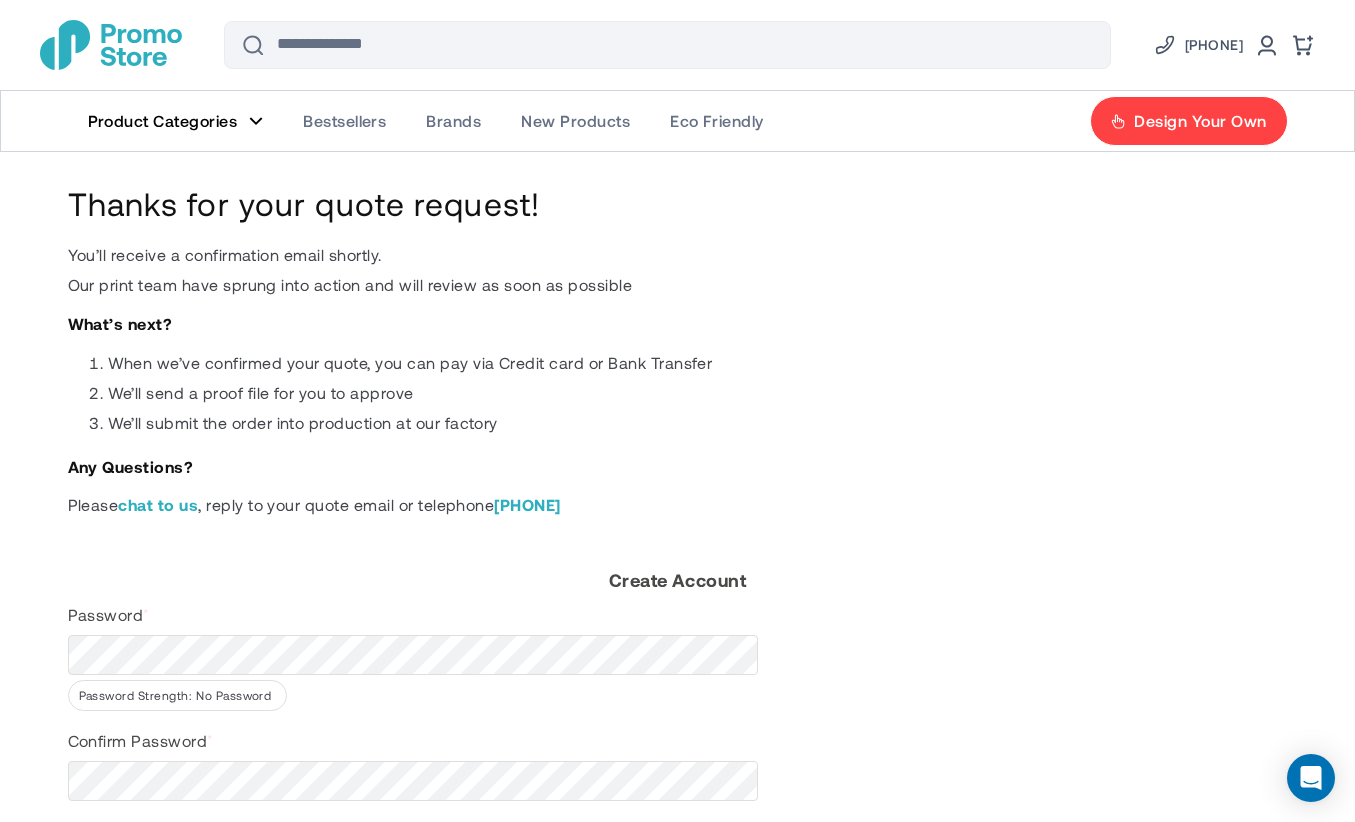 scroll, scrollTop: 0, scrollLeft: 0, axis: both 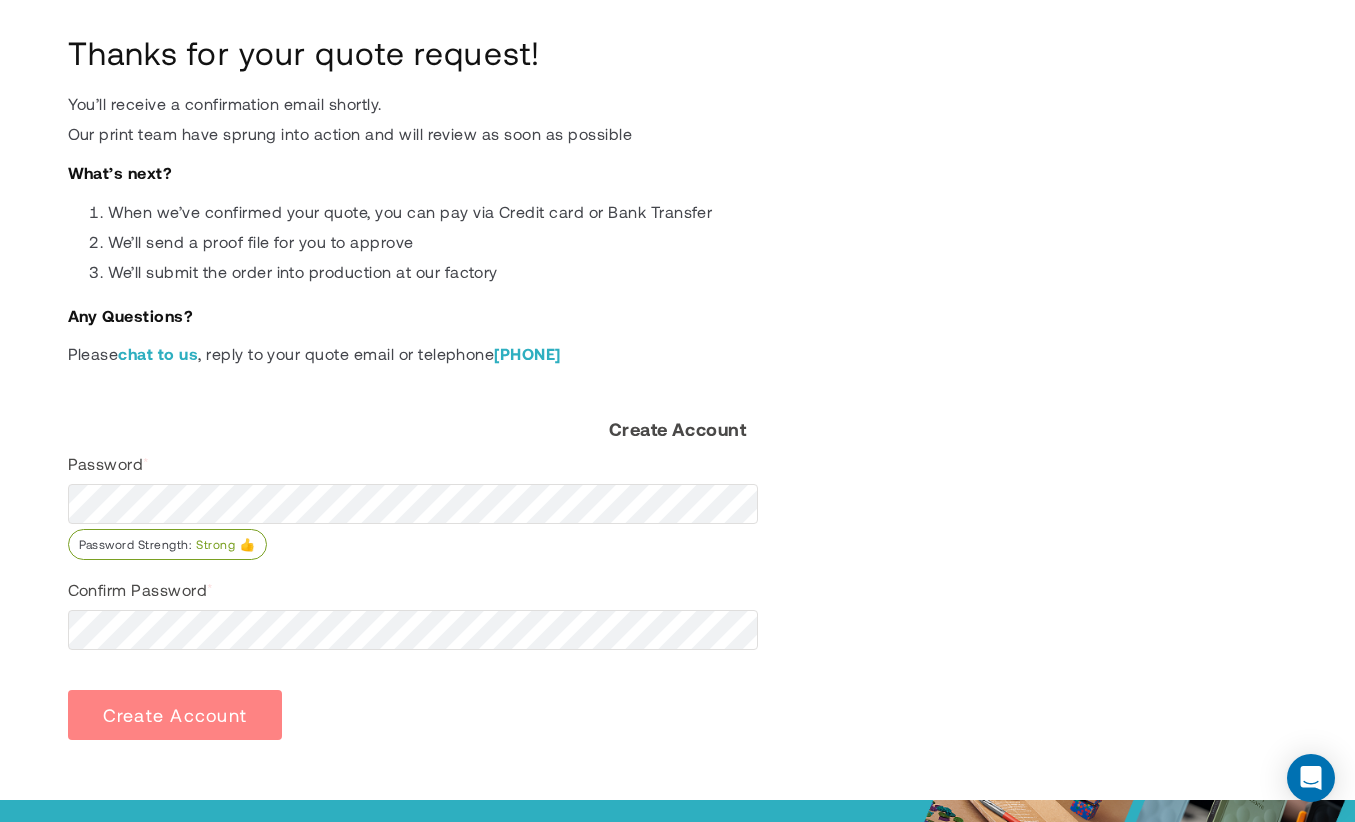 click on "Create Account" at bounding box center [175, 715] 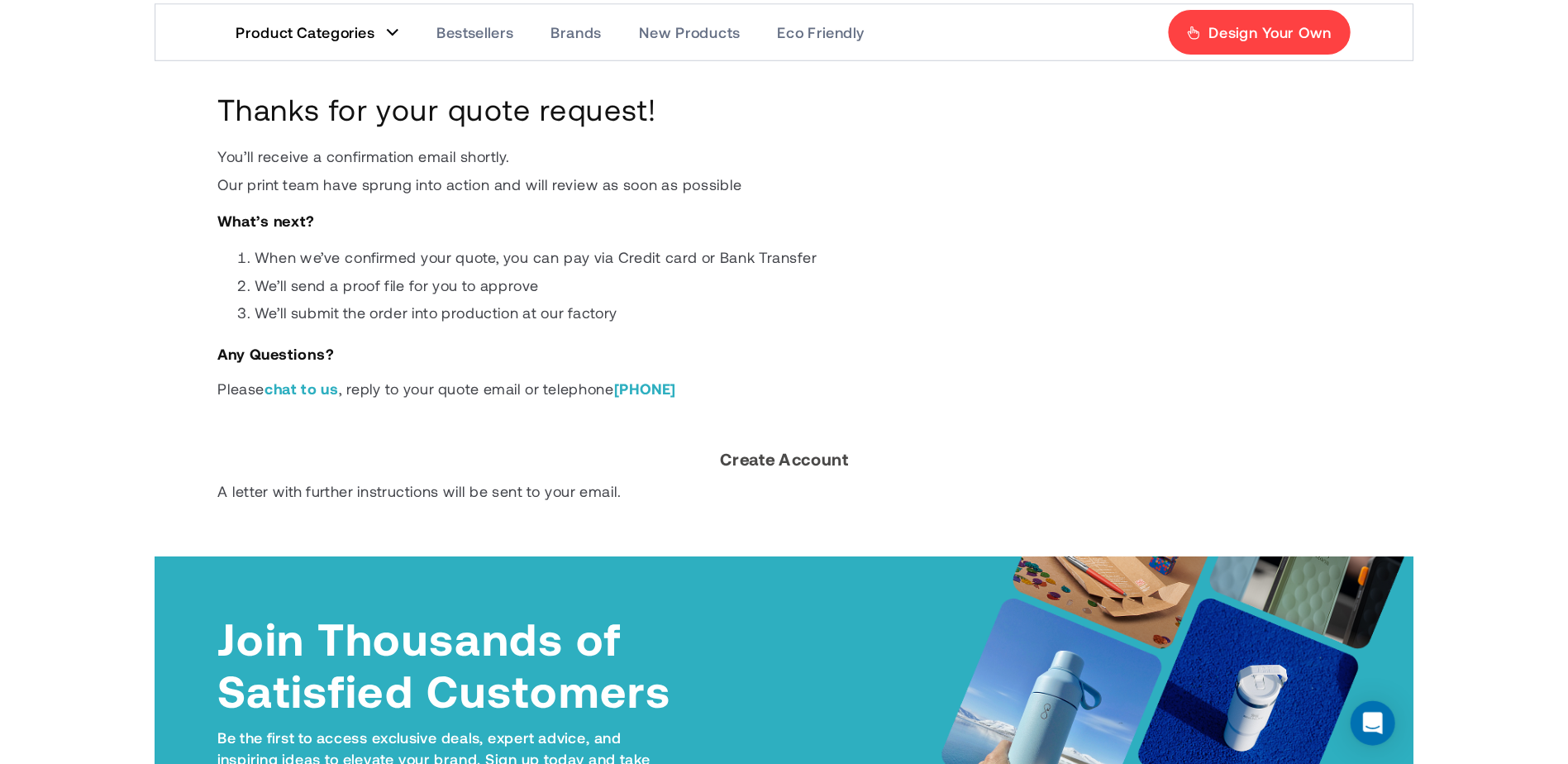 scroll, scrollTop: 0, scrollLeft: 0, axis: both 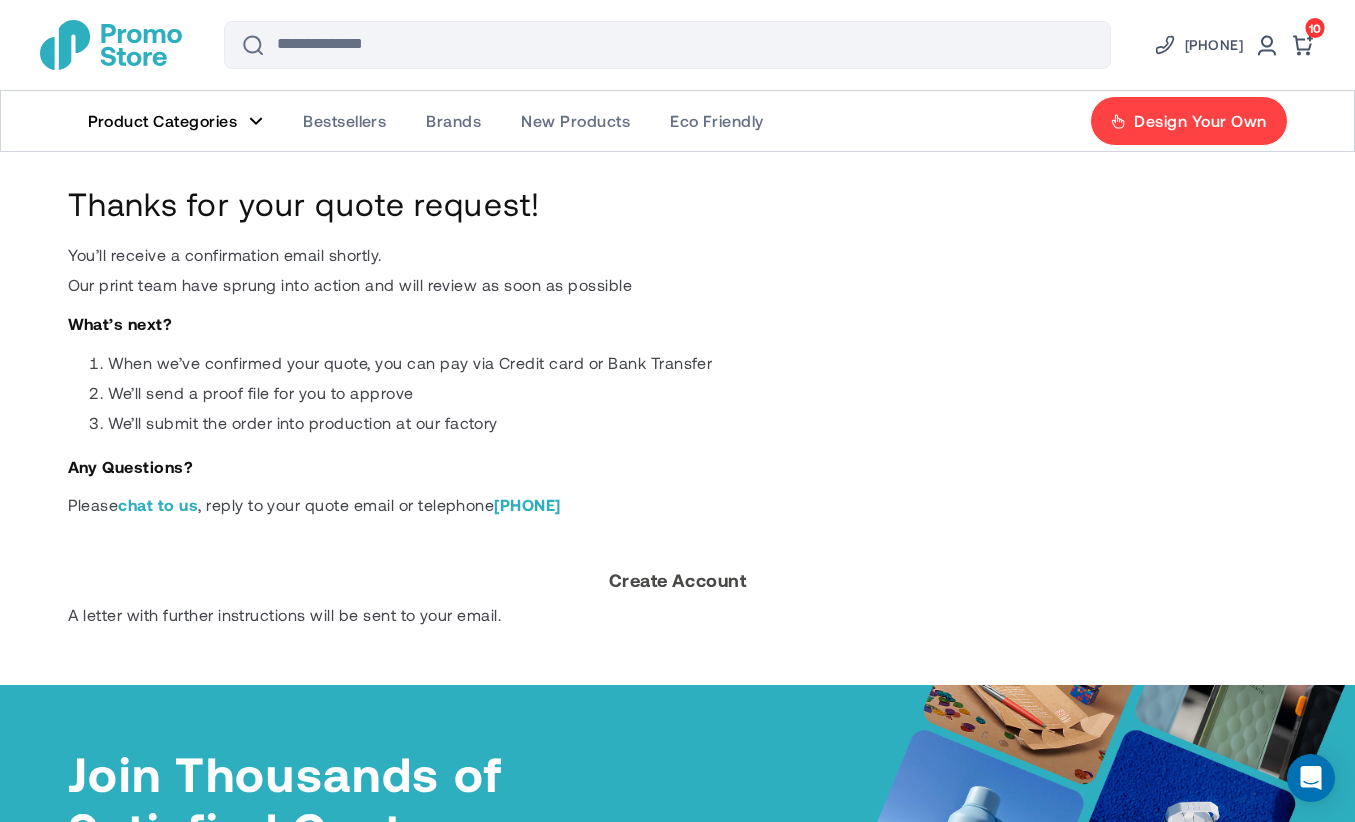 click on "Thanks for your quote request!" at bounding box center (678, 203) 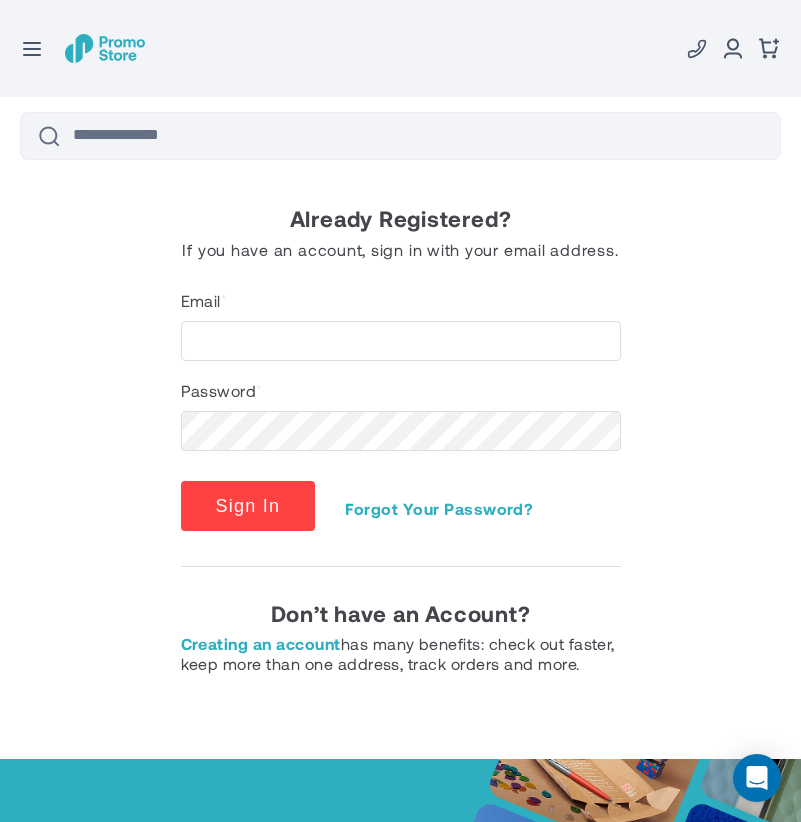 scroll, scrollTop: 0, scrollLeft: 0, axis: both 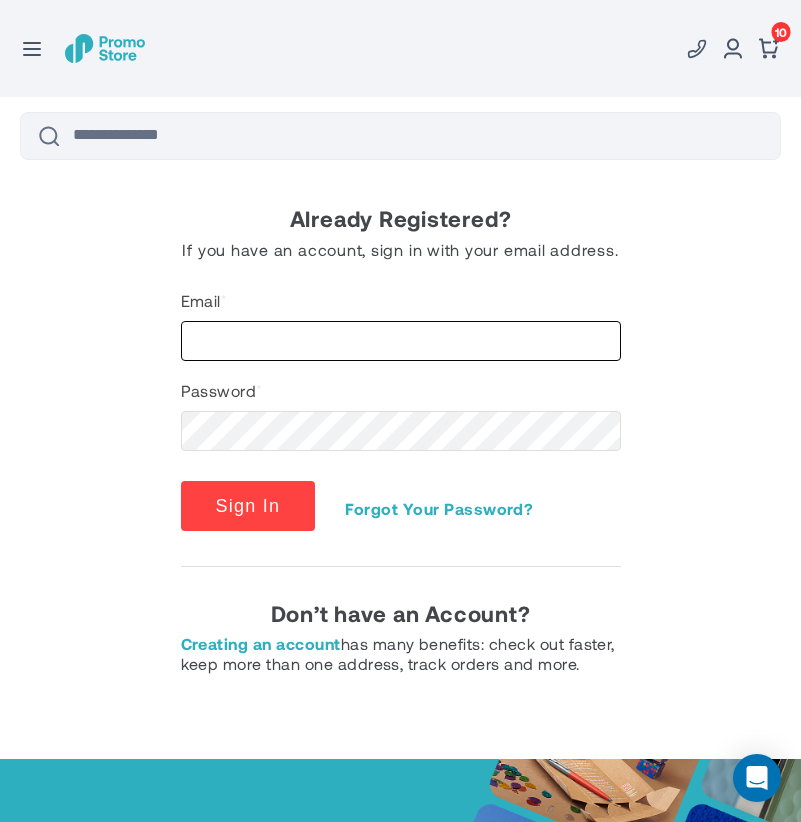 click on "Email" at bounding box center [401, 341] 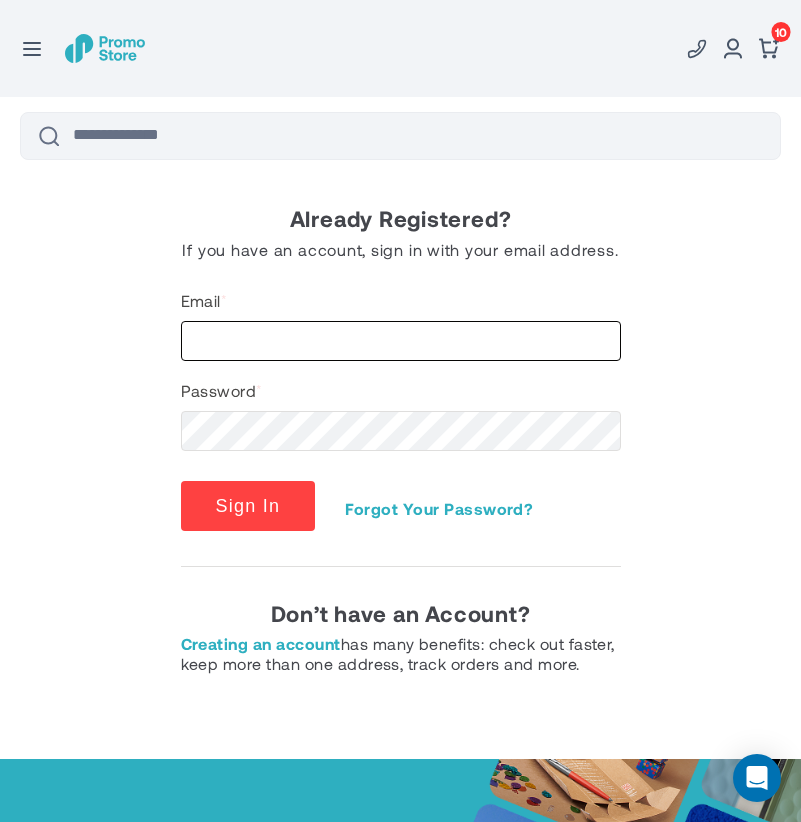 click on "Email" at bounding box center (401, 341) 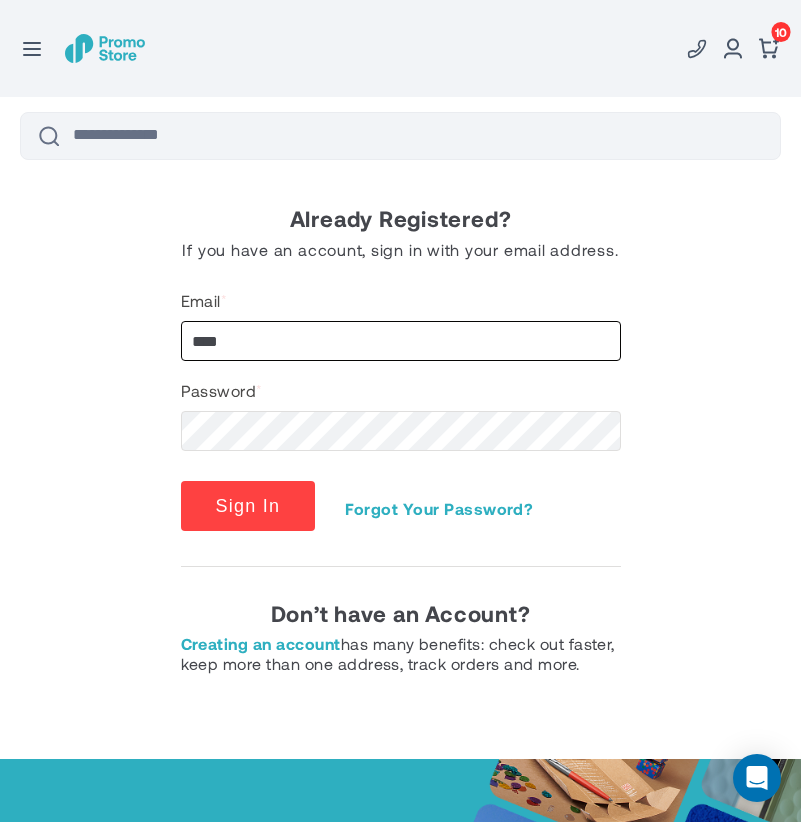 type on "**********" 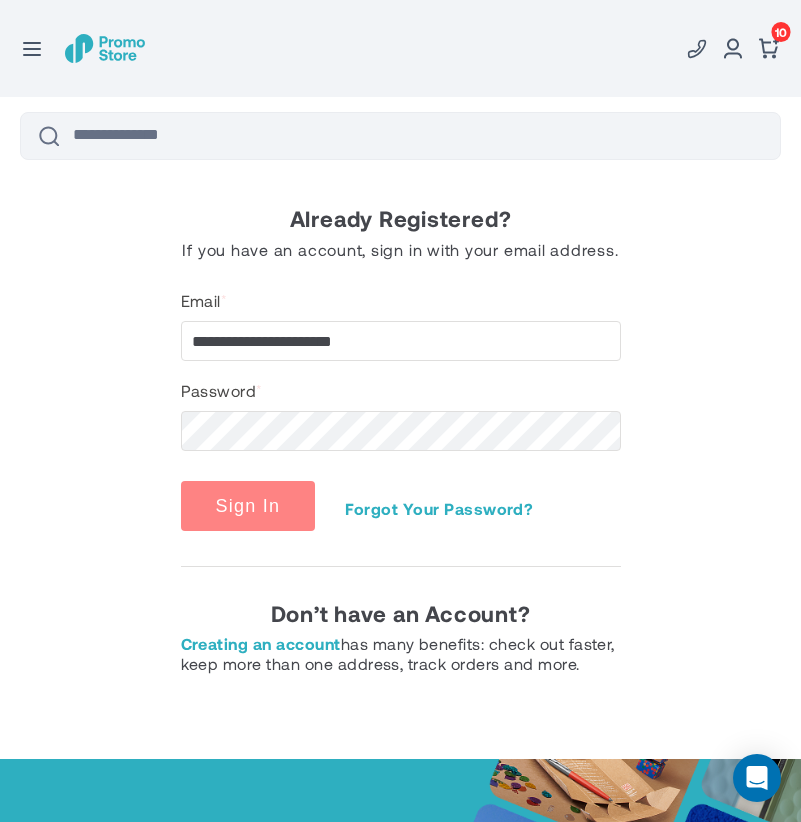 click on "Sign In" at bounding box center (248, 506) 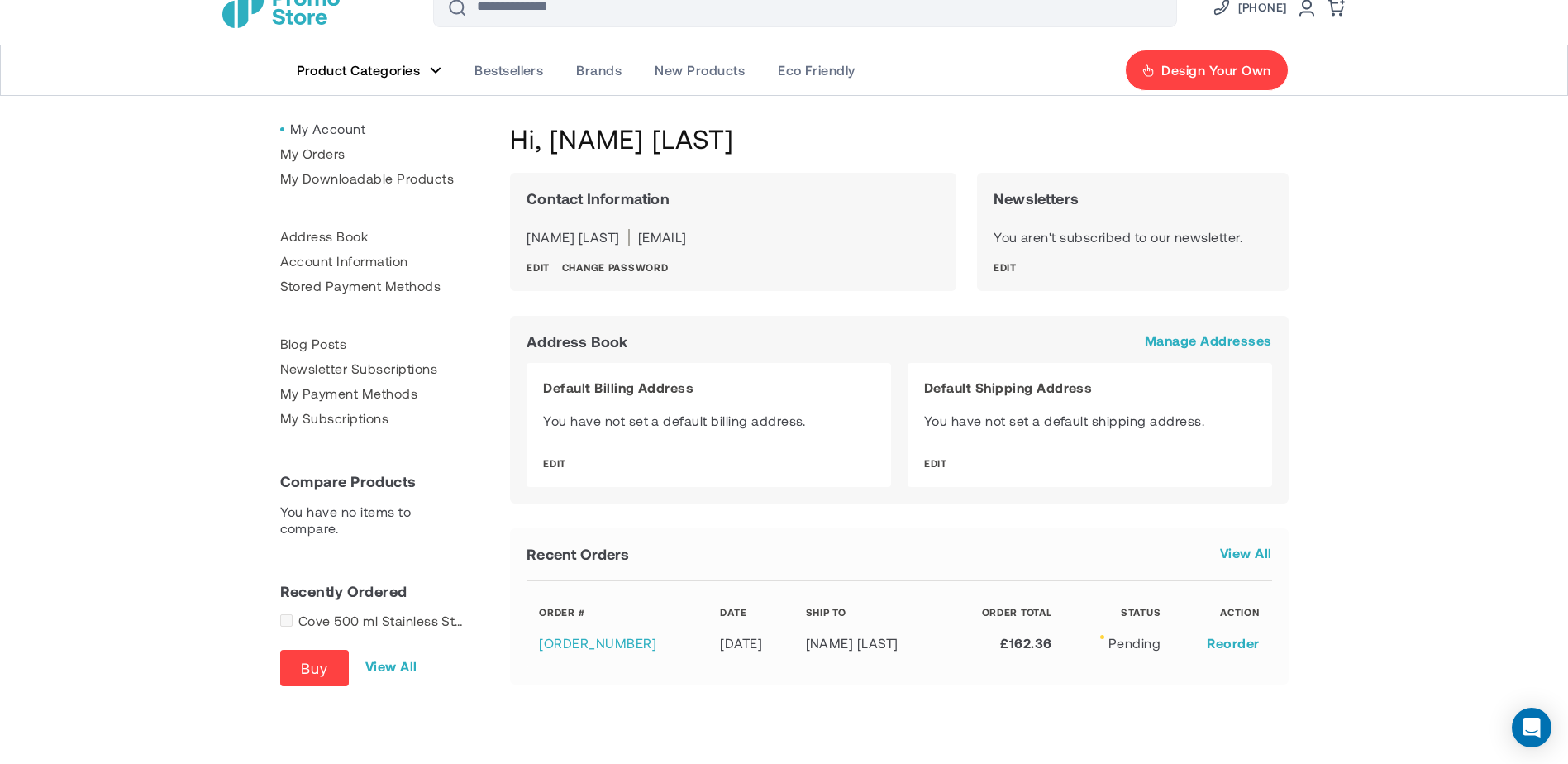 scroll, scrollTop: 0, scrollLeft: 0, axis: both 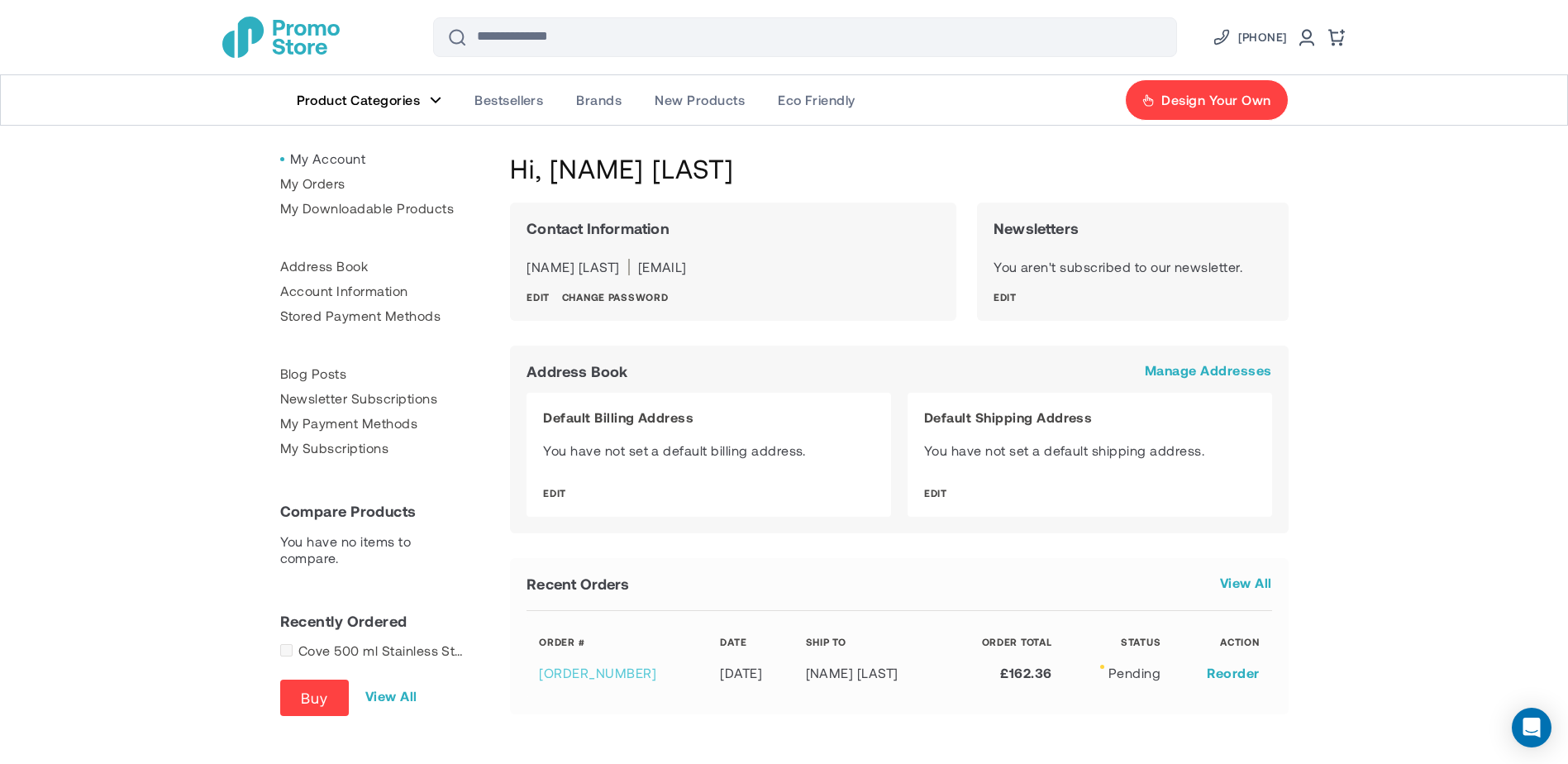 type on "**********" 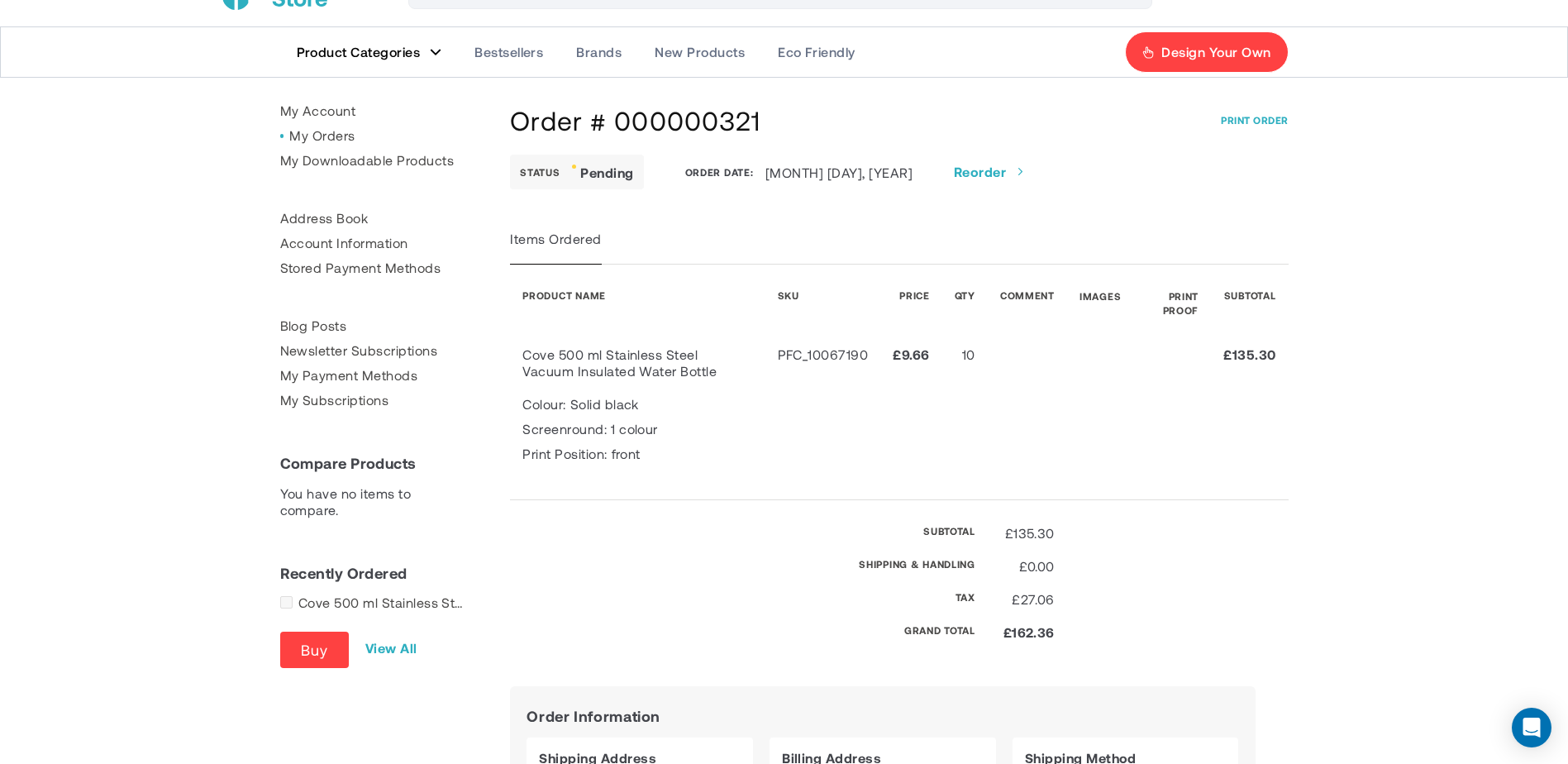 scroll, scrollTop: 0, scrollLeft: 0, axis: both 